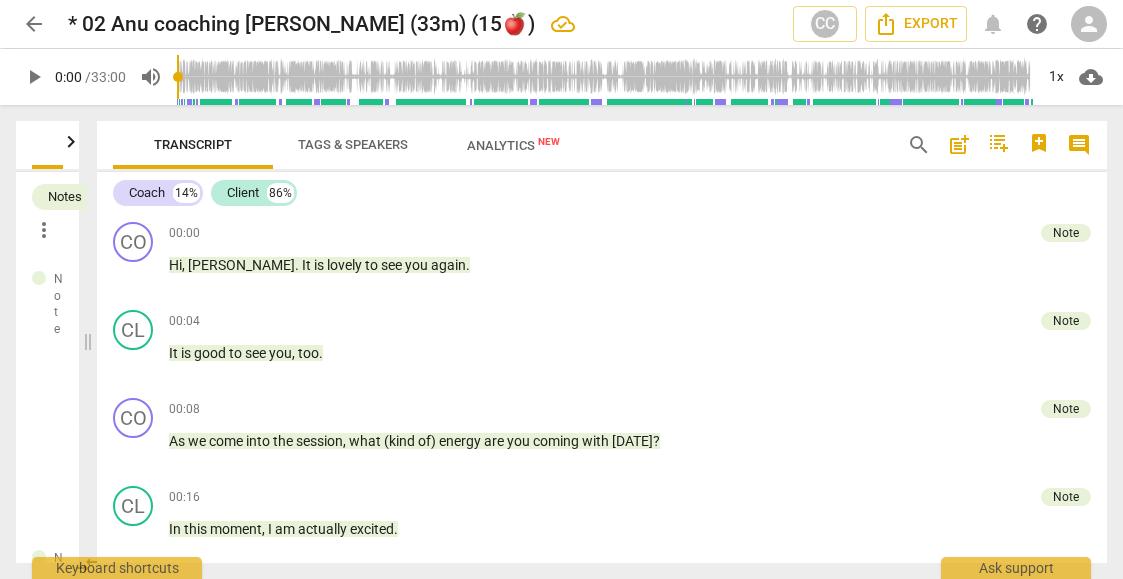 scroll, scrollTop: 0, scrollLeft: 0, axis: both 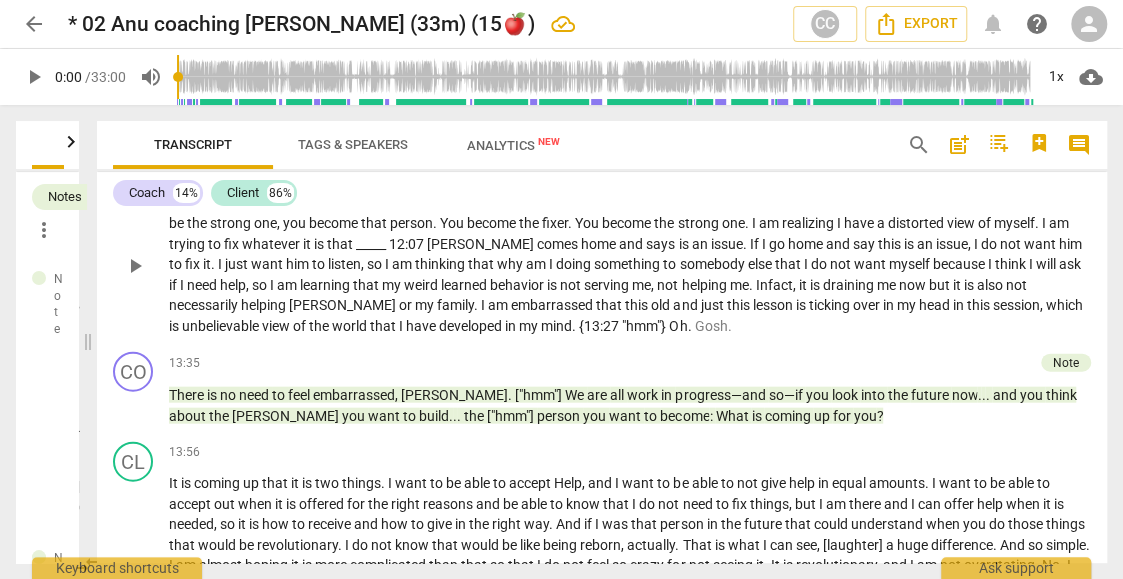 click on "I" at bounding box center (754, 223) 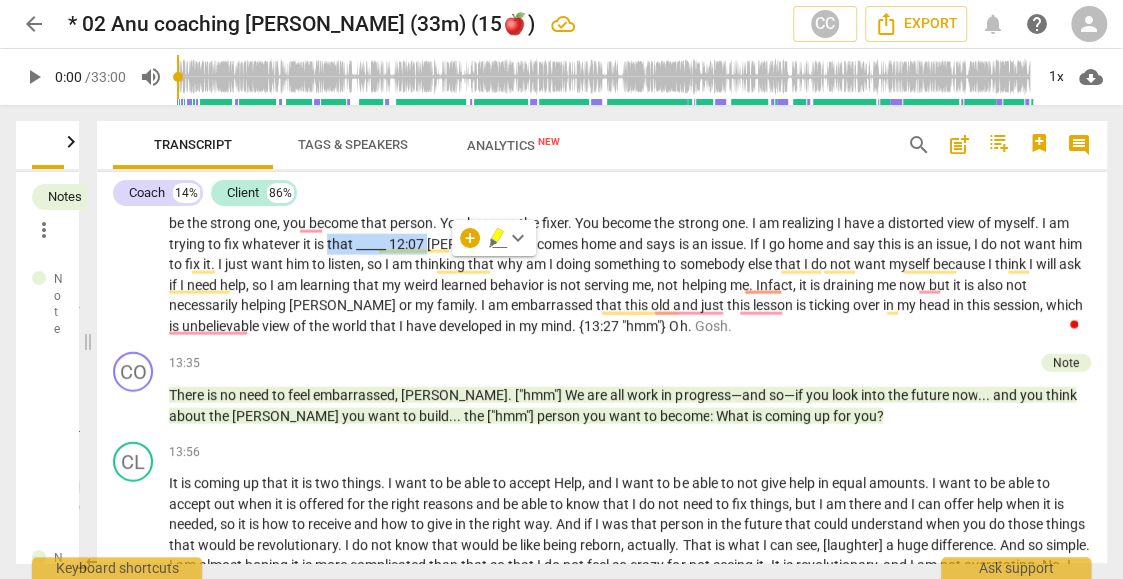 type 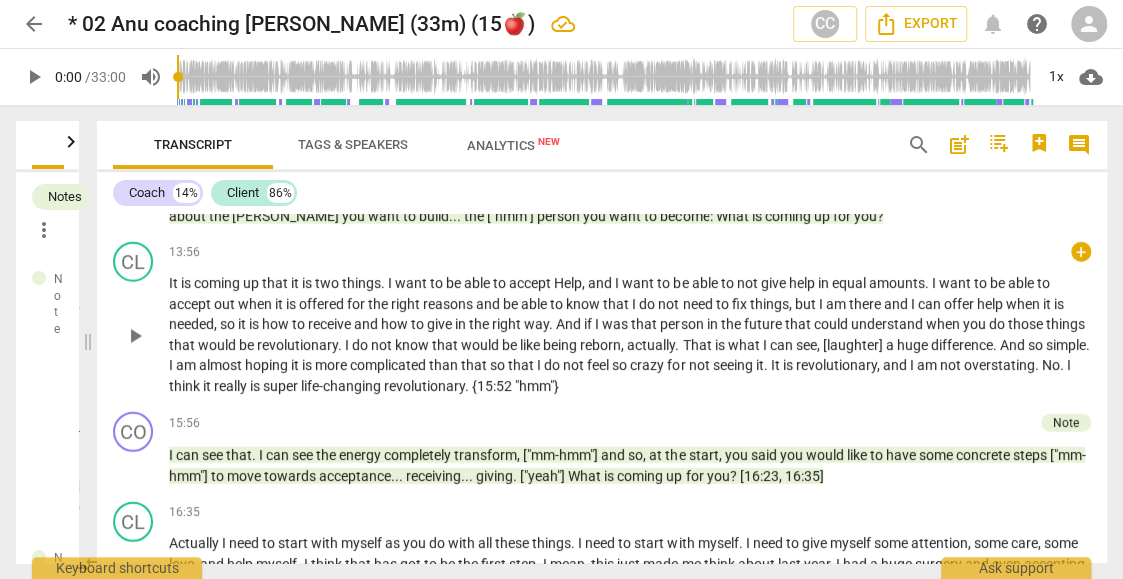 scroll, scrollTop: 2175, scrollLeft: 0, axis: vertical 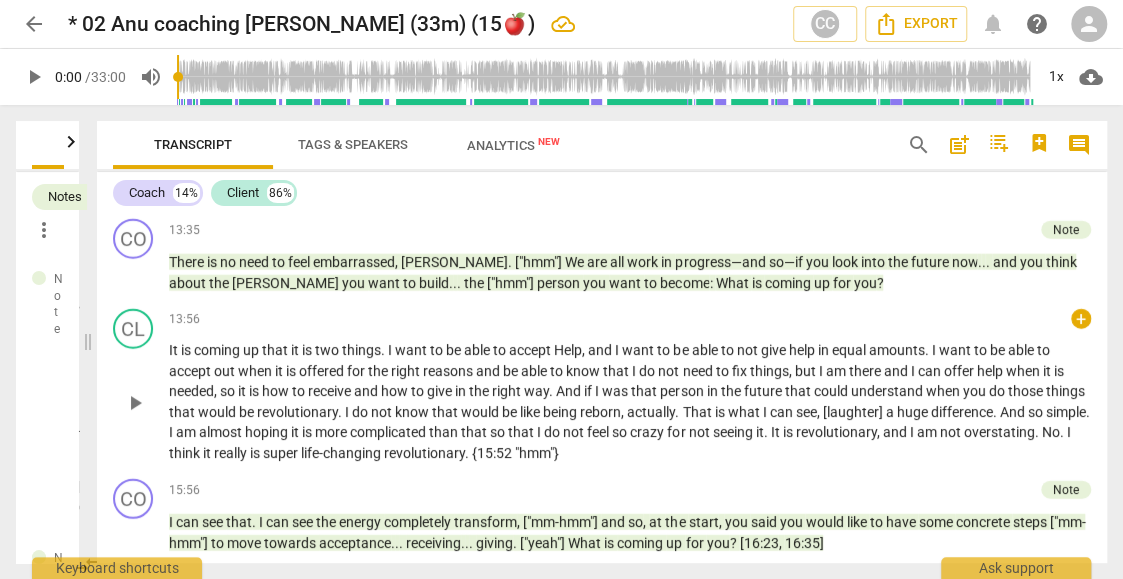 click on "It" at bounding box center (175, 350) 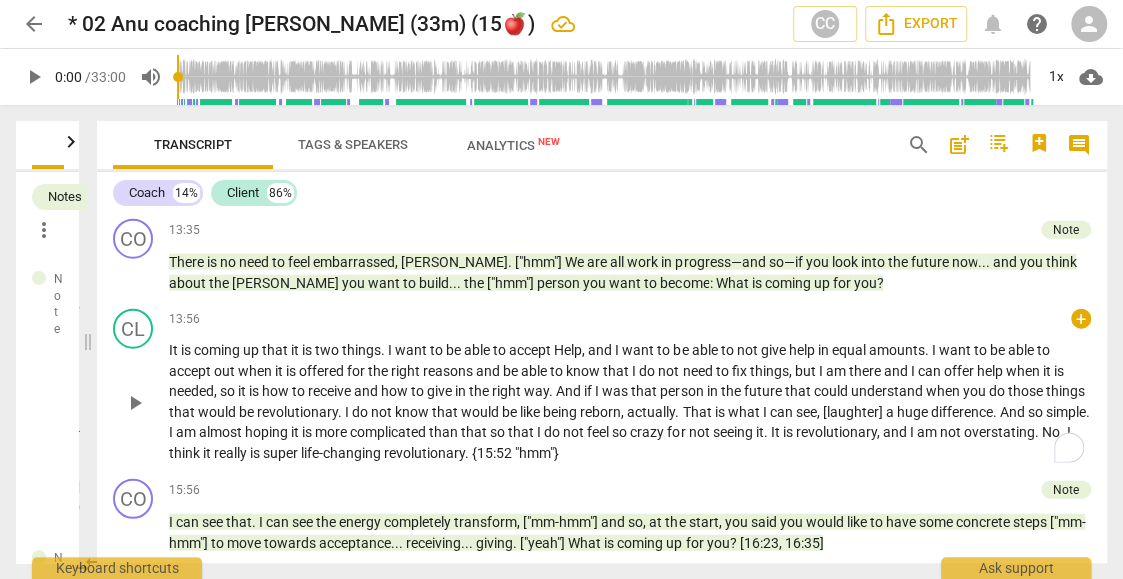 scroll, scrollTop: 2242, scrollLeft: 0, axis: vertical 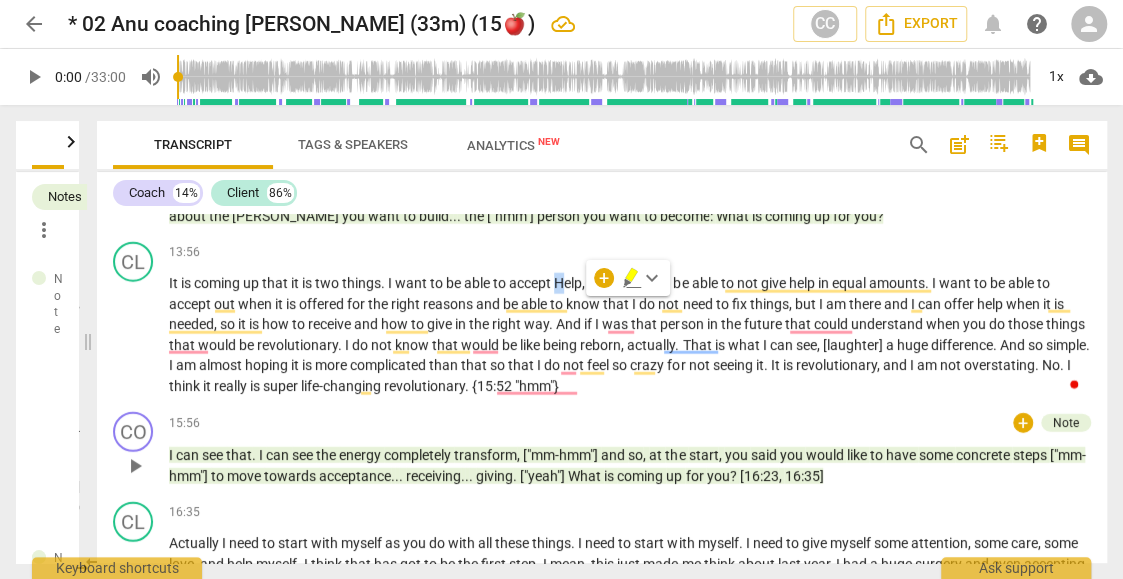 type 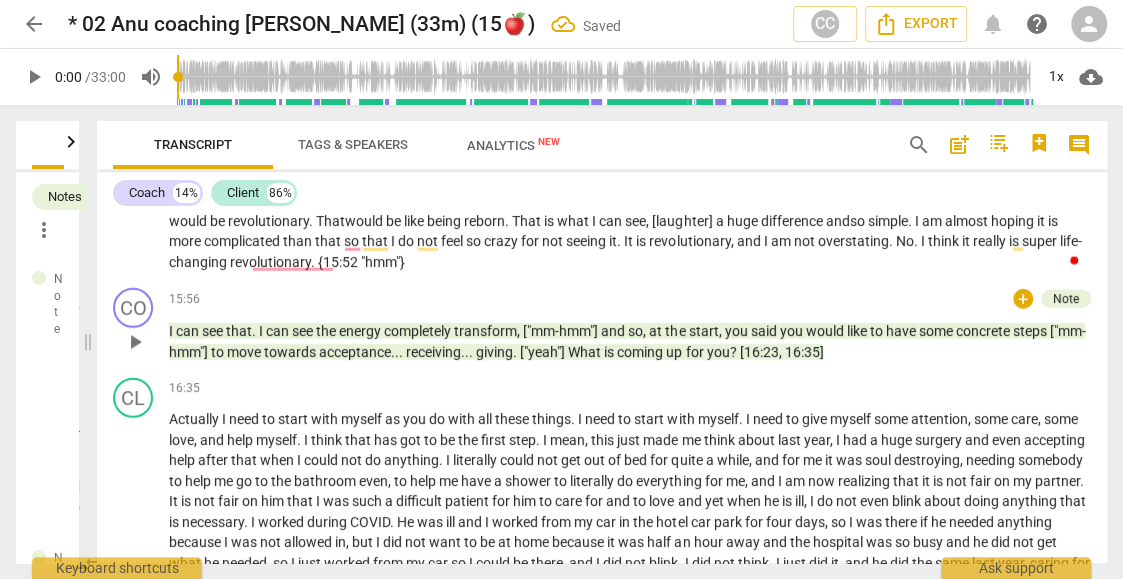 scroll, scrollTop: 2375, scrollLeft: 0, axis: vertical 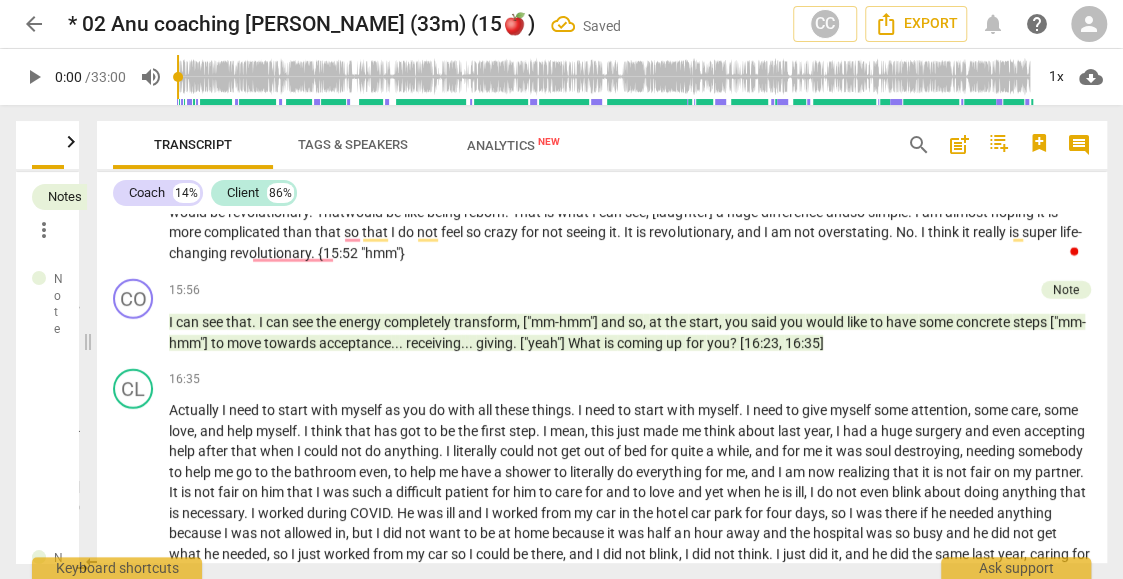 click on "so" at bounding box center (475, 232) 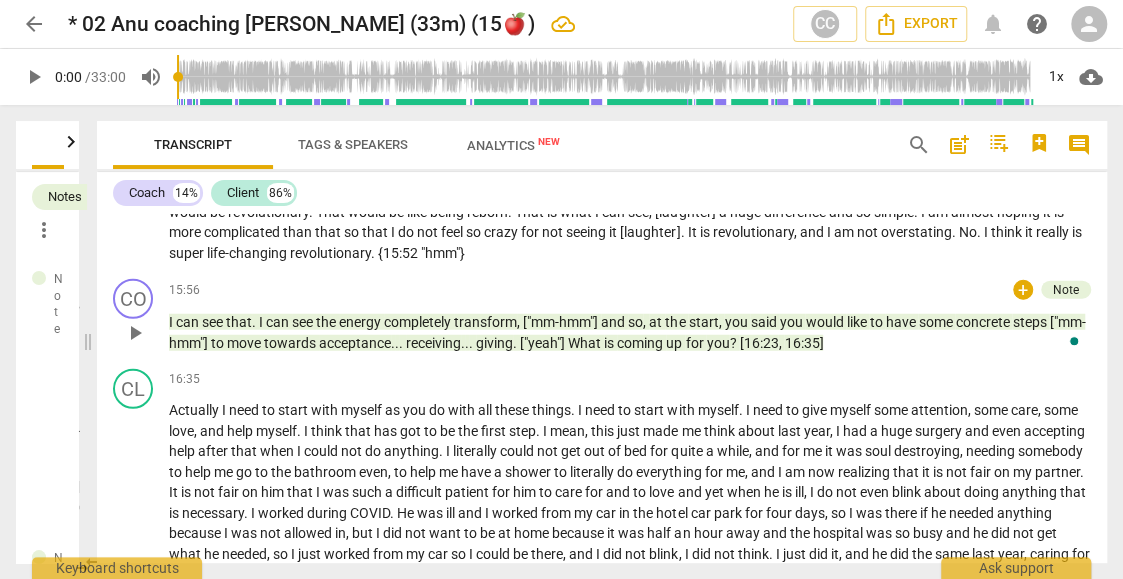 click on "I   can   see   that .   I   can   see   the   energy   completely   transform ,   ["mm-hmm"]   and   so ,   at   the   start ,   you   said   you   would   like   to   have   some   concrete   steps   ["mm-hmm"]   to   move   towards   acceptance . . .   receiving . . .   giving .   ["yeah"]   What   is   coming   up   for   you ?   [16:23 ,   16:35]" at bounding box center [630, 332] 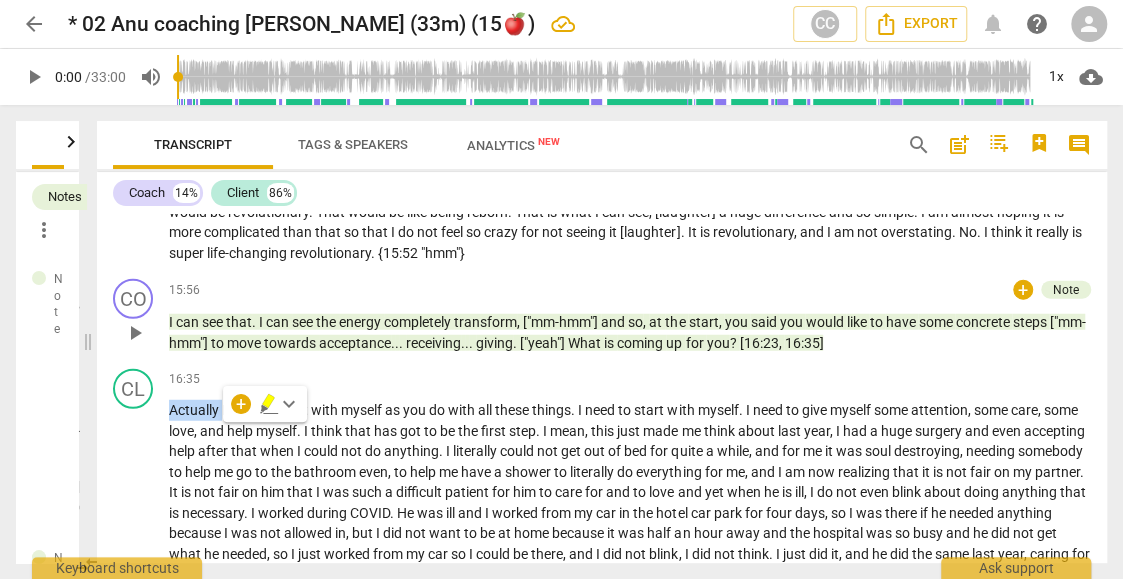 type 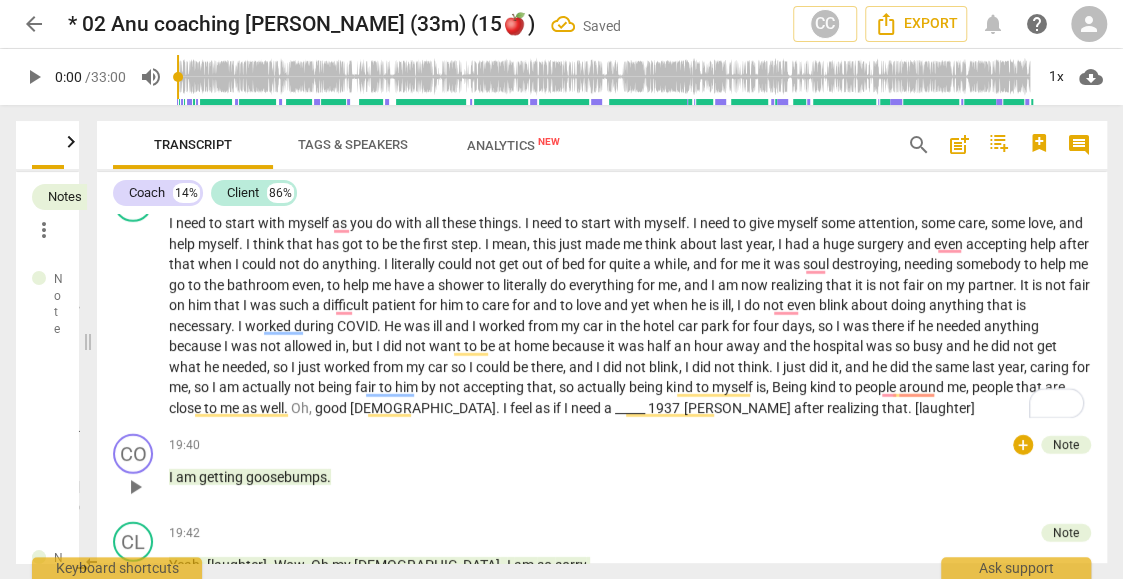 scroll, scrollTop: 2575, scrollLeft: 0, axis: vertical 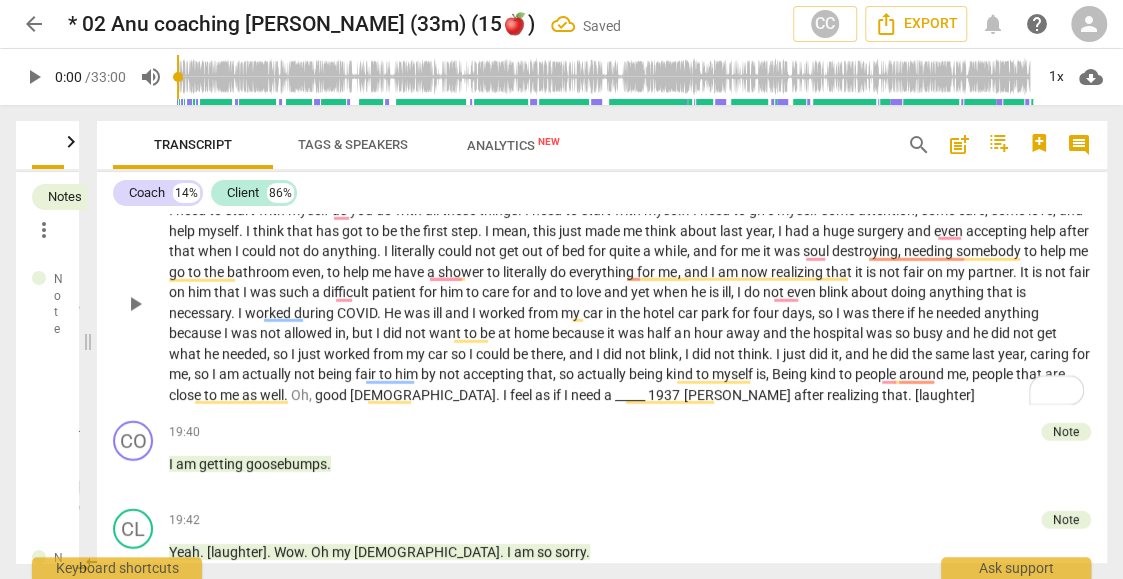 click on "start" at bounding box center (241, 210) 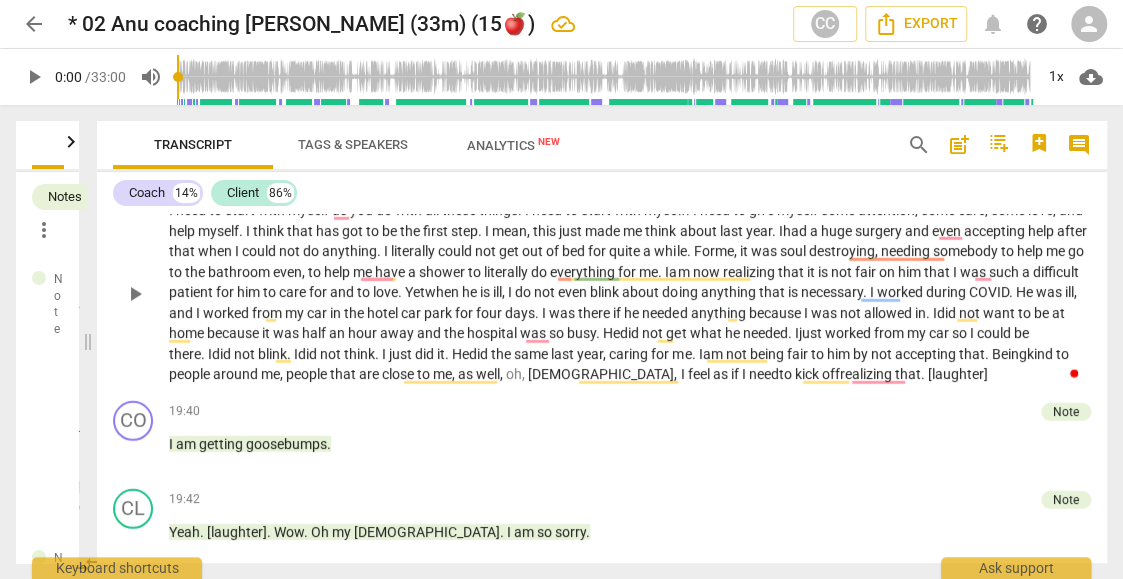 click on "need  to kick off" at bounding box center [793, 374] 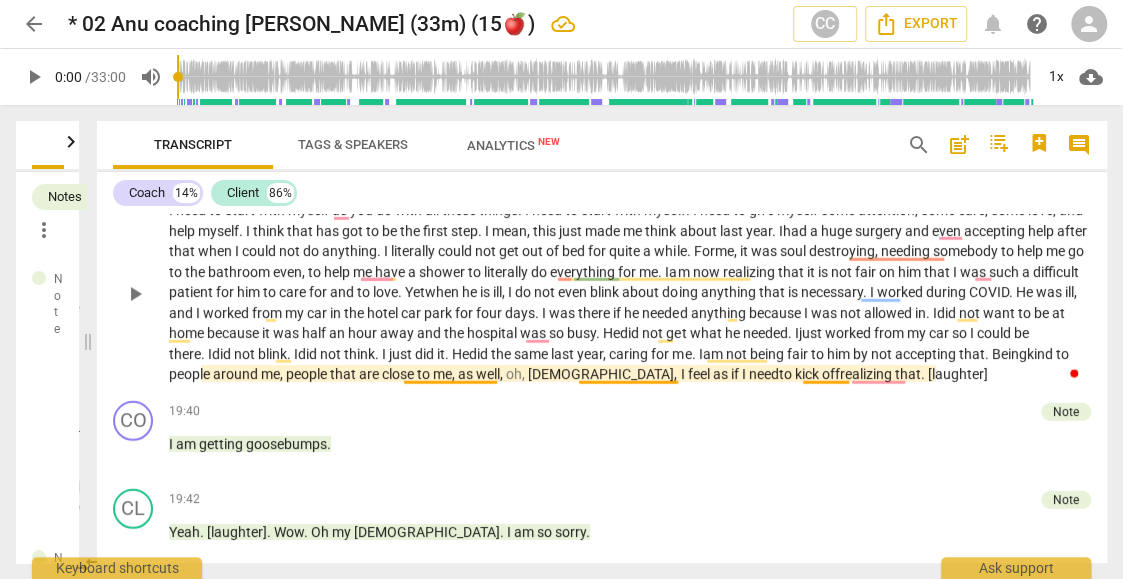 click on "need  to kick off" at bounding box center [793, 374] 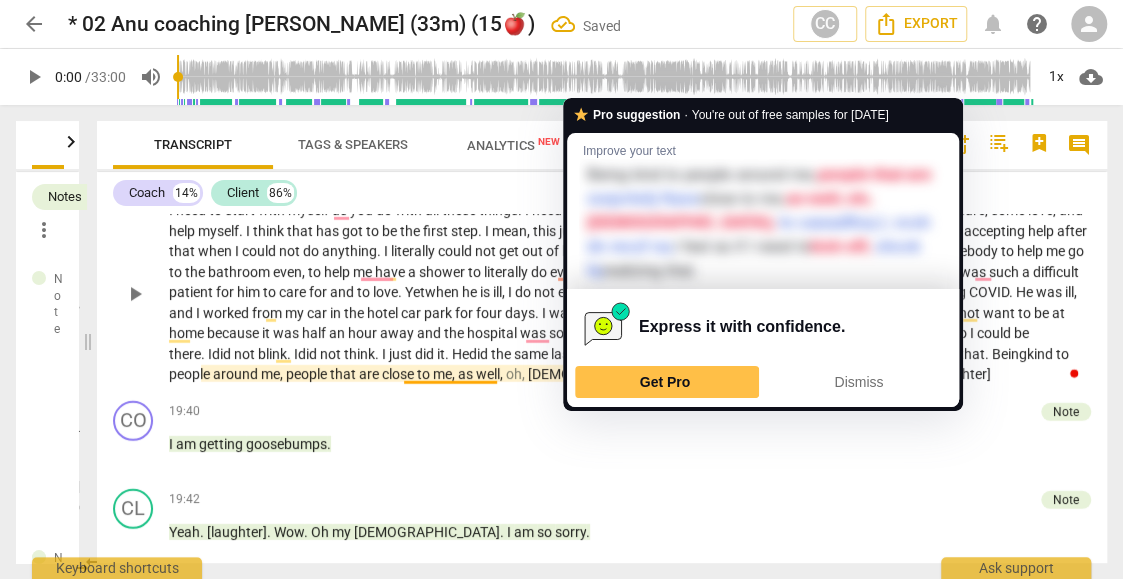 click on "[DEMOGRAPHIC_DATA]" at bounding box center [601, 374] 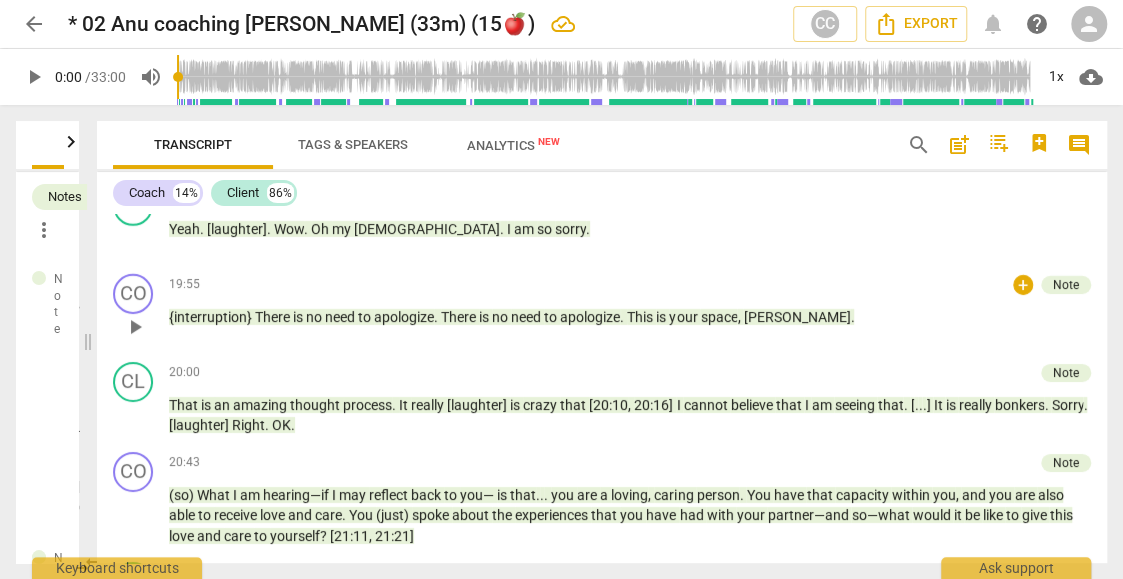 scroll, scrollTop: 2908, scrollLeft: 0, axis: vertical 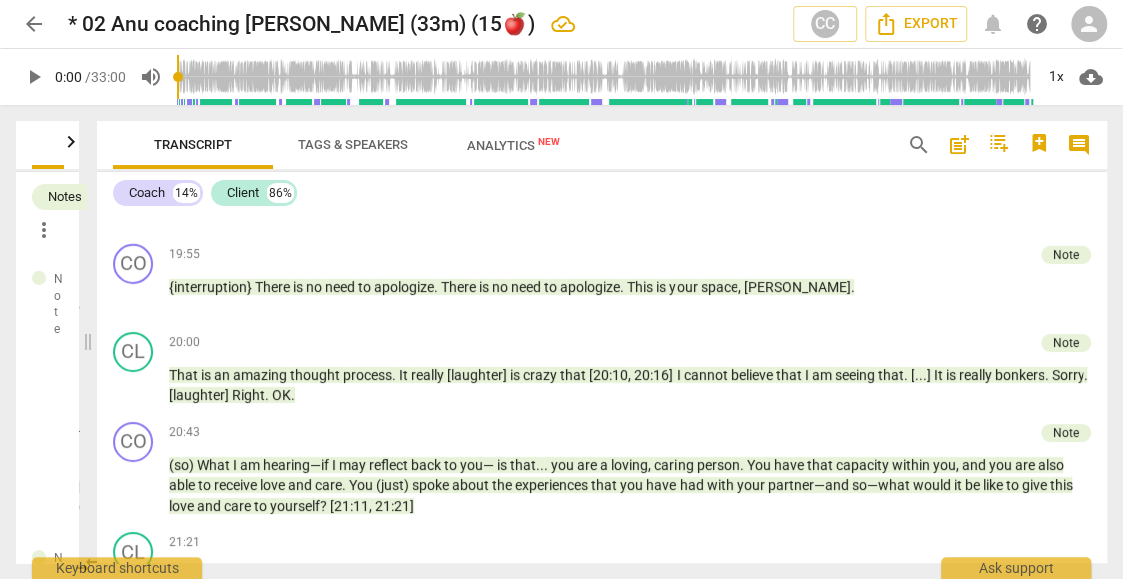 click on "Coach 14% Client 86% CO play_arrow pause 00:00 + Note keyboard_arrow_right Hi ,   Sharmin .   It   is   lovely   to   see   you   again . Note Cintron Coaching 06:47 06-22-2025 CL play_arrow pause 00:04 + Note keyboard_arrow_right It   is   good   to   see   you ,   too . Note Cintron Coaching 06:46 06-22-2025 CO play_arrow pause 00:08 + Note keyboard_arrow_right As   we   come   into   the   session ,   what   (kind   of)   energy   are   you   coming   with   today ? Note Cintron Coaching 06:46 06-22-2025 CL play_arrow pause 00:16 + Note keyboard_arrow_right In   this   moment ,   I   am   actually   excited . Note Cintron Coaching 06:47 06-22-2025 CO play_arrow pause 00:22 + Note keyboard_arrow_right That   is   lovely   to   hear ,   and   before   we   dive   in . . .   is   there   anything   that . . .   (umm)   you   would   like   to   do   to   either   ground   yourself   or   become   more   present ? Note Cintron Coaching 06:46 06-22-2025 CL play_arrow pause 00:37 + Note keyboard_arrow_right No ." at bounding box center (602, 367) 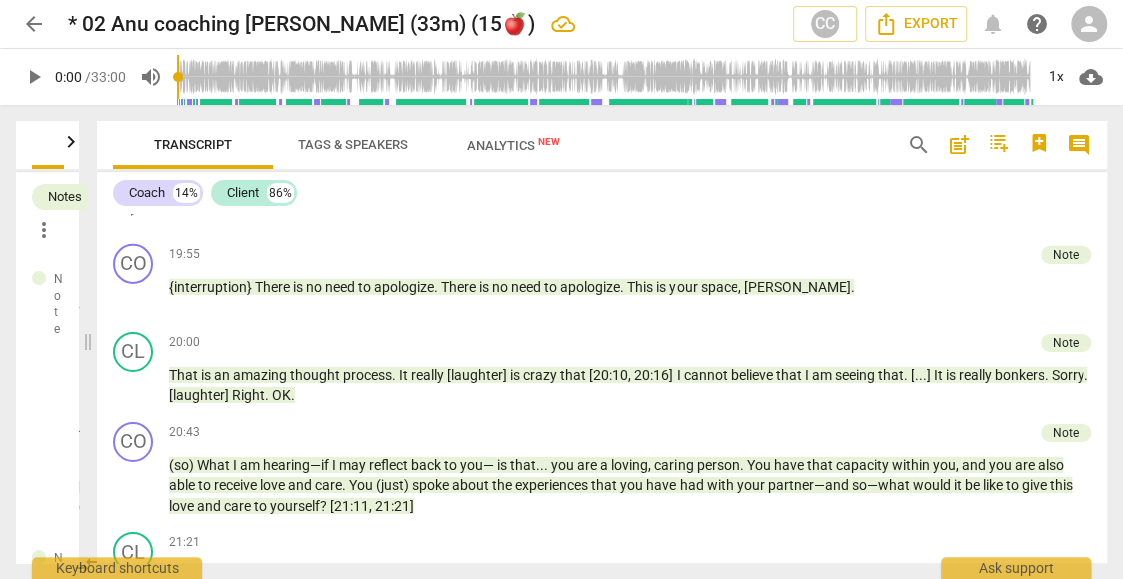 click on "Yeah .   [laughter] .   Wow .   Oh   my   God .   I   am   so   sorry ." at bounding box center [630, 199] 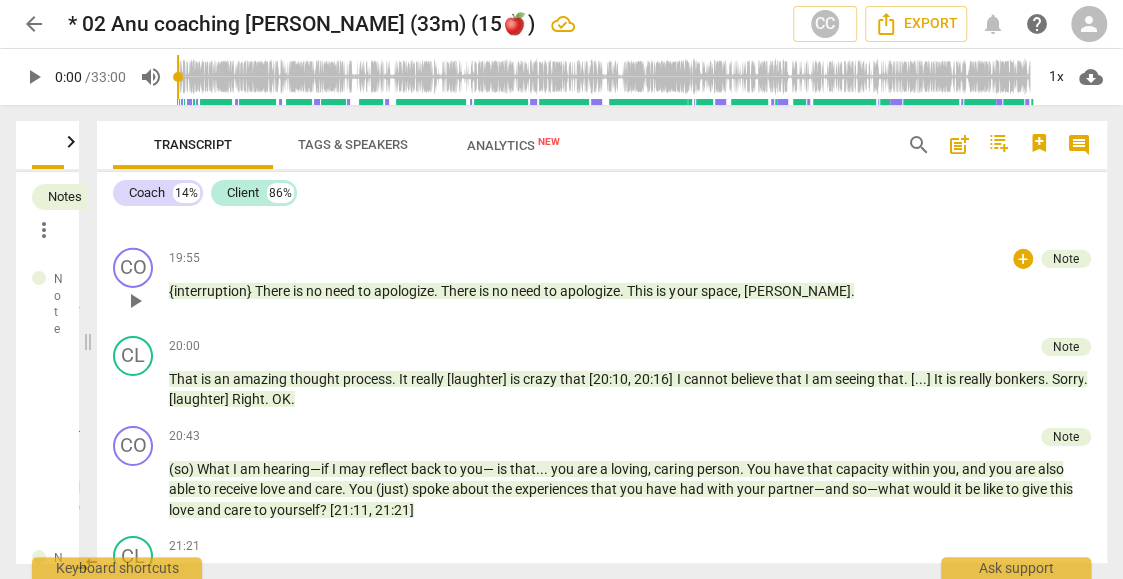 scroll, scrollTop: 2650, scrollLeft: 0, axis: vertical 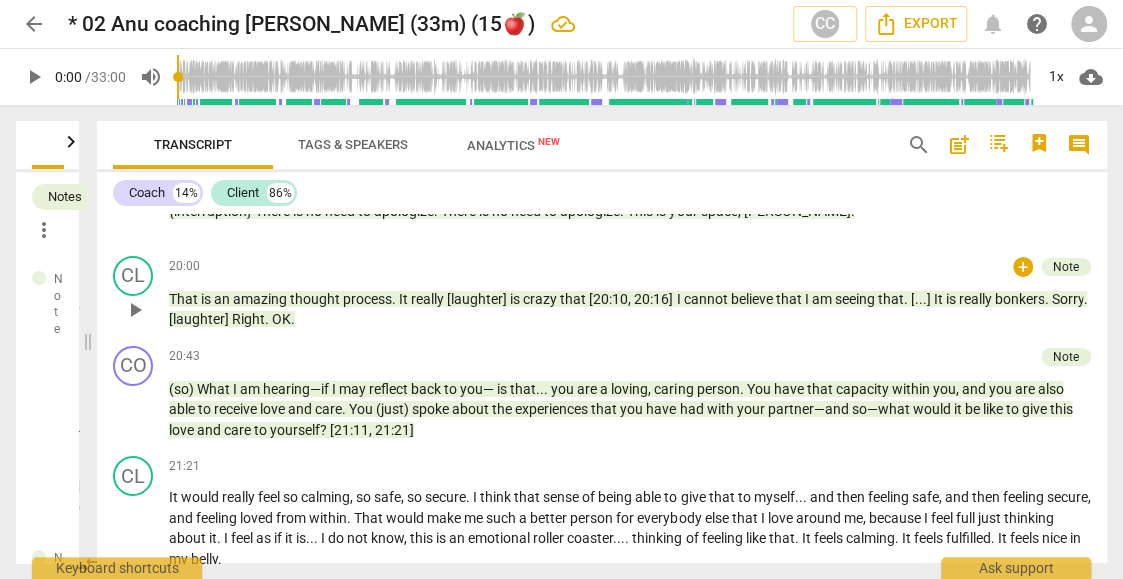click on "That   is   an   amazing   thought   process .   It   really   [laughter]   is   crazy   that   [20:10 ,   20:16]   I   cannot   believe   that   I   am   seeing   that .   [ . . . ]   It   is   really   bonkers .   Sorry .   [laughter]   Right .   OK ." at bounding box center [630, 309] 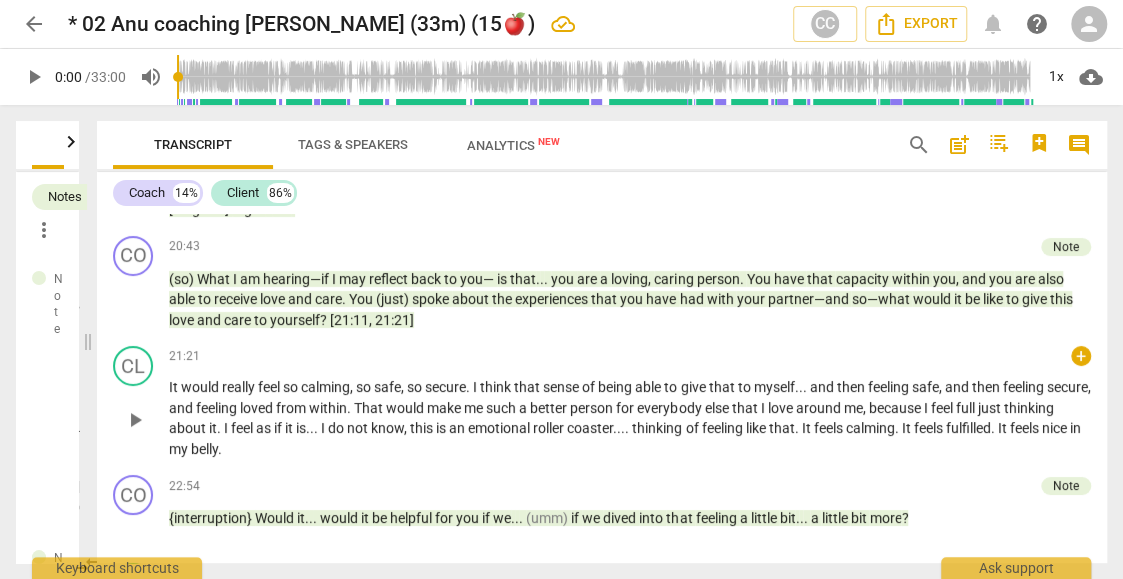 scroll, scrollTop: 3117, scrollLeft: 0, axis: vertical 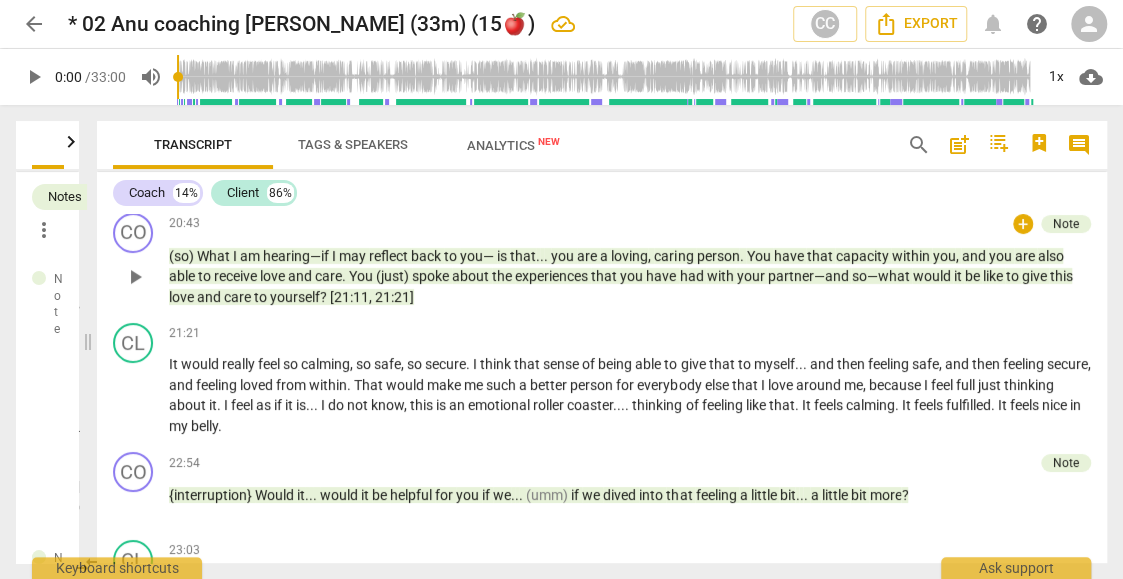 click on "CO play_arrow pause 20:43 + Note keyboard_arrow_right (so)   What   I   am   hearing—if   I   may   reflect   back   to   you—   is   that . . .   you   are   a   loving ,   caring   person .   You   have   that   capacity   within   you ,   and   you   are   also   able   to   receive   love   and   care .   You   (just)   spoke   about   the   experiences   that   you   have   had   with   your   partner—and   so—what   would   it   be   like   to   give   this   love   and   care   to   yourself ?   [21:11 ,   21:21] Note Cintron Coaching 06:23 06-22-2025" at bounding box center [602, 260] 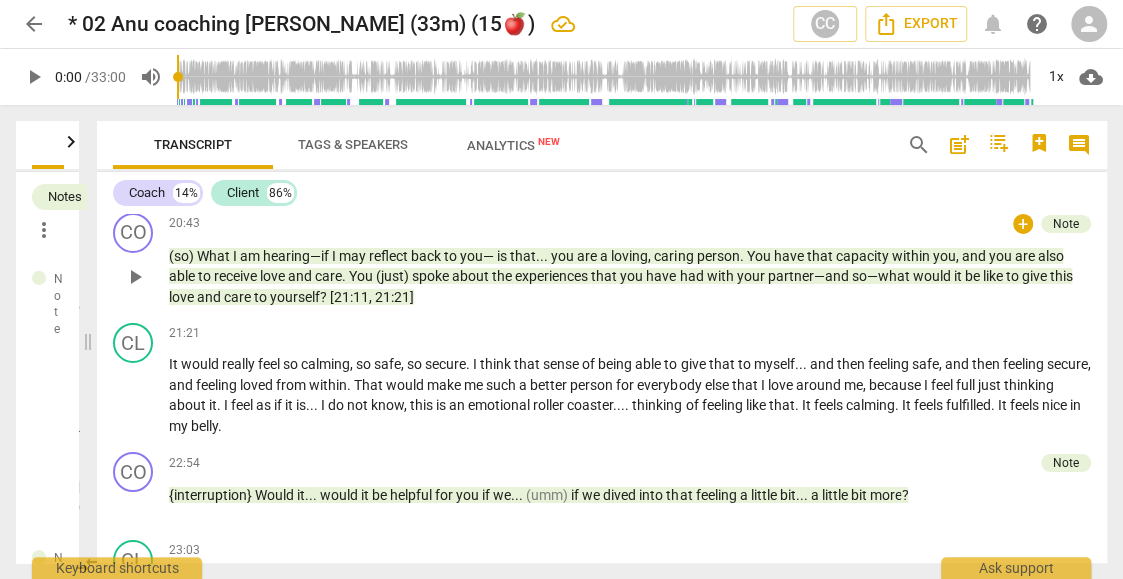 click on "(so)   What   I   am   hearing—if   I   may   reflect   back   to   you—   is   that . . .   you   are   a   loving ,   caring   person .   You   have   that   capacity   within   you ,   and   you   are   also   able   to   receive   love   and   care .   You   (just)   spoke   about   the   experiences   that   you   have   had   with   your   partner—and   so—what   would   it   be   like   to   give   this   love   and   care   to   yourself ?   [21:11 ,   21:21]" at bounding box center [630, 277] 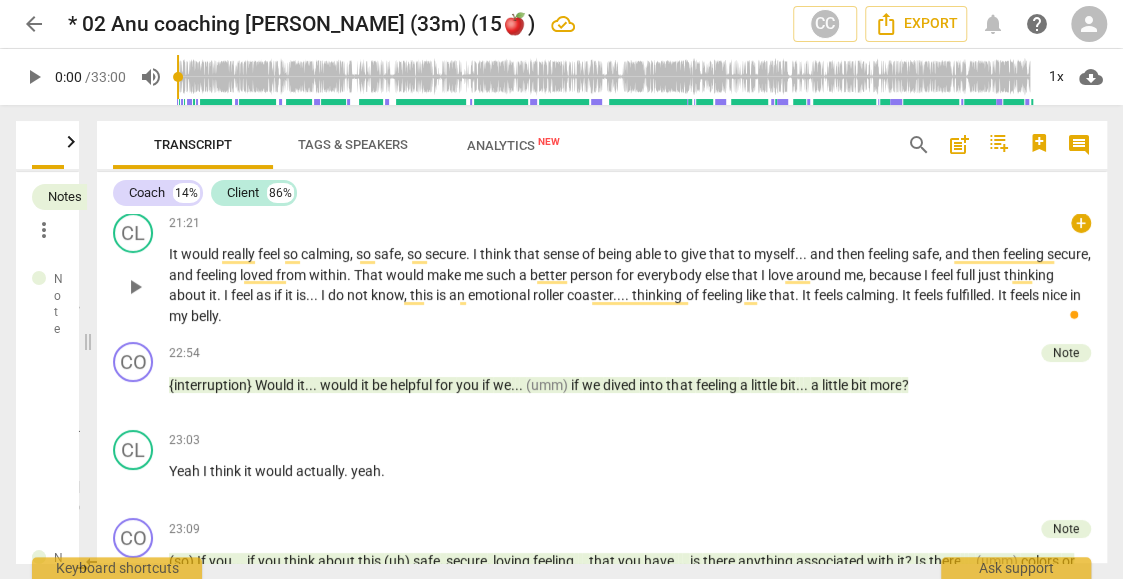 scroll, scrollTop: 3250, scrollLeft: 0, axis: vertical 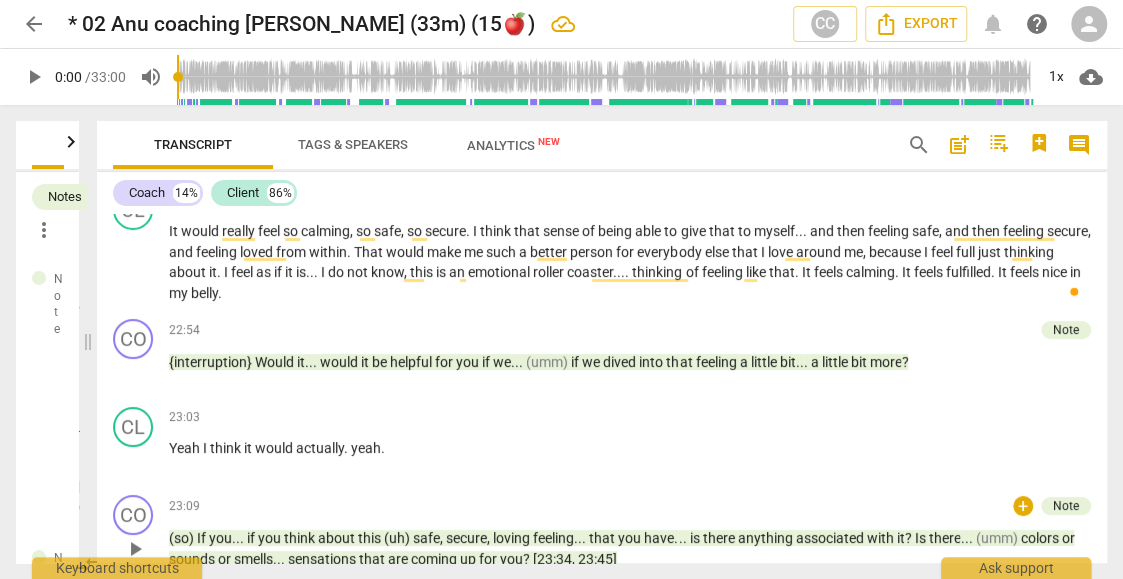 type 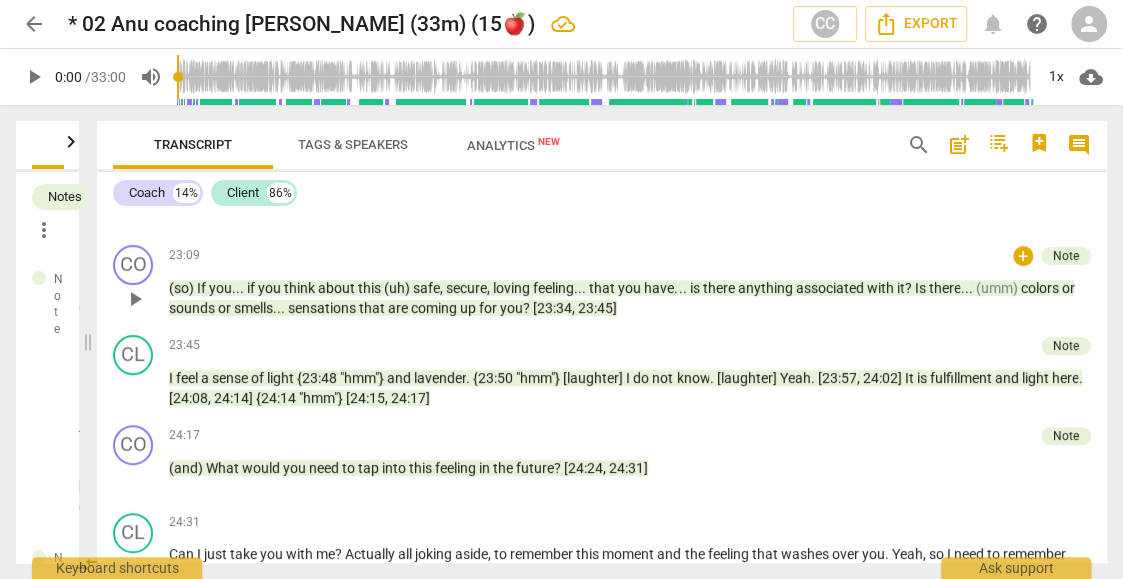 scroll, scrollTop: 3450, scrollLeft: 0, axis: vertical 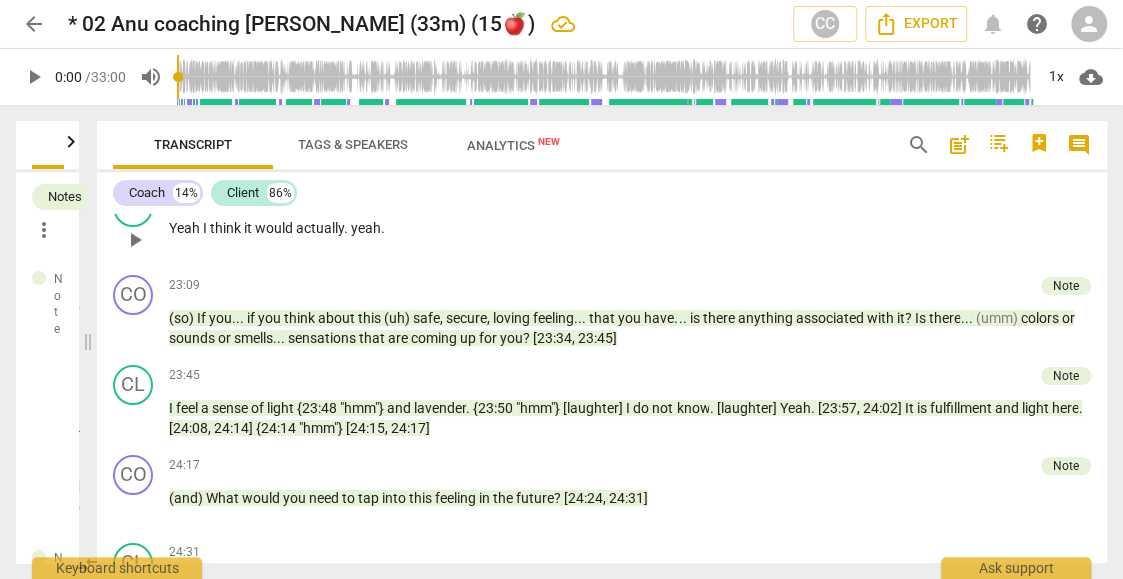 click on "Yeah" at bounding box center (186, 228) 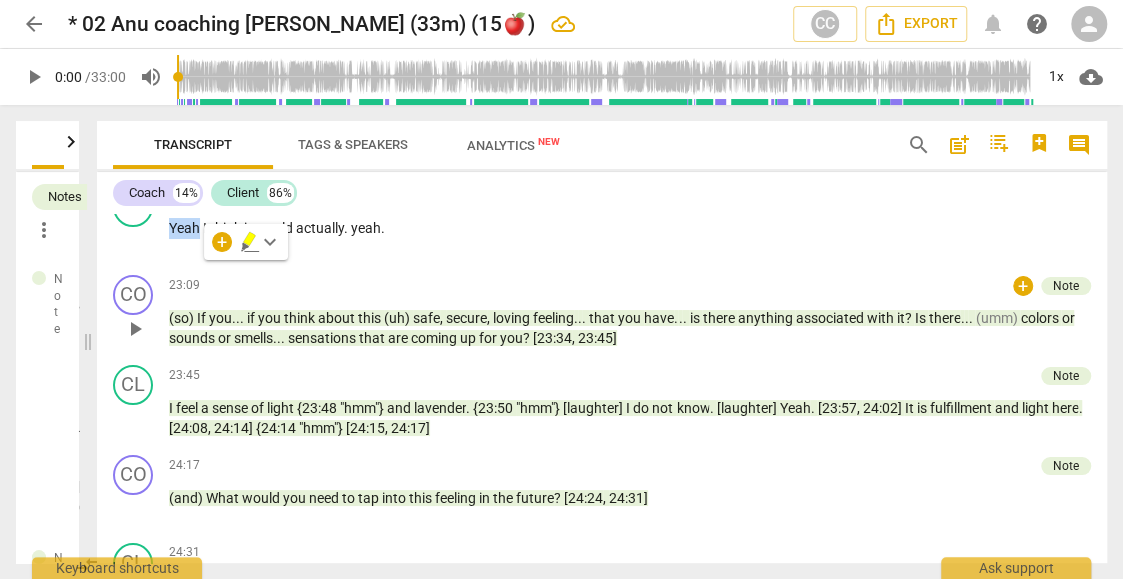 type 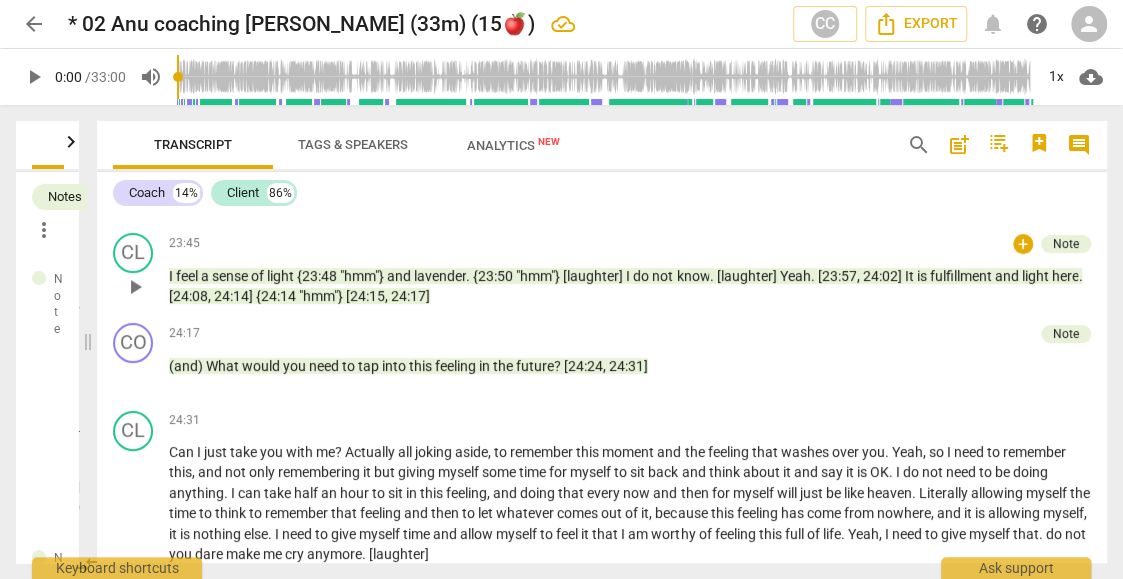 scroll, scrollTop: 3584, scrollLeft: 0, axis: vertical 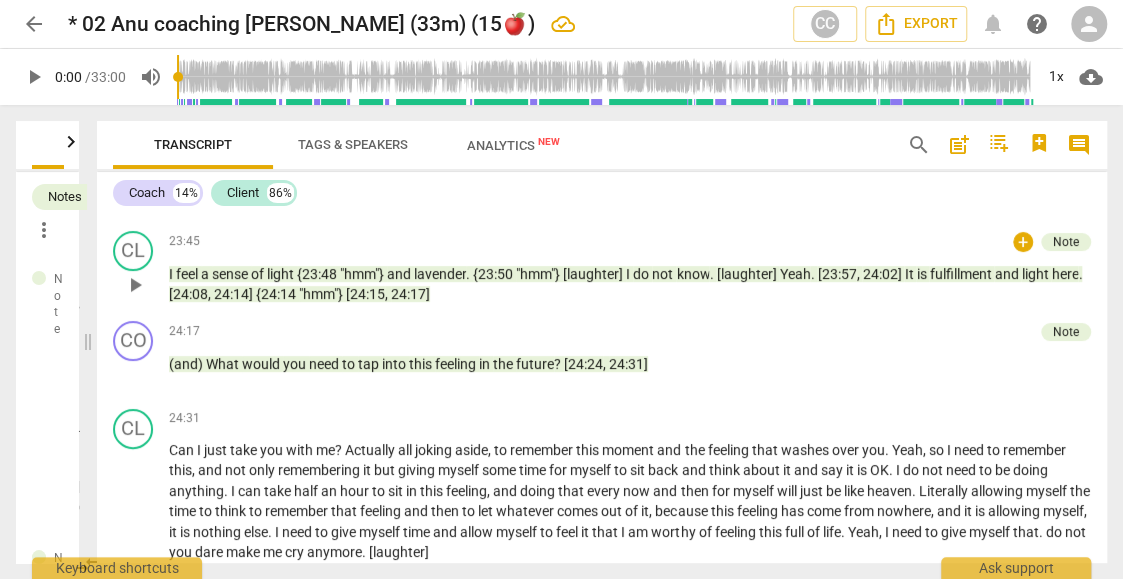 click on "I   feel   a   sense   of   light   {23:48   "hmm"}   and   lavender .   {23:50   "hmm"}   [laughter]   I   do   not   know .   [laughter]   Yeah .   [23:57 ,   24:02]   It   is   fulfillment   and   light   here .   [24:08 ,   24:14]   {24:14   "hmm"}   [24:15 ,   24:17]" at bounding box center (630, 284) 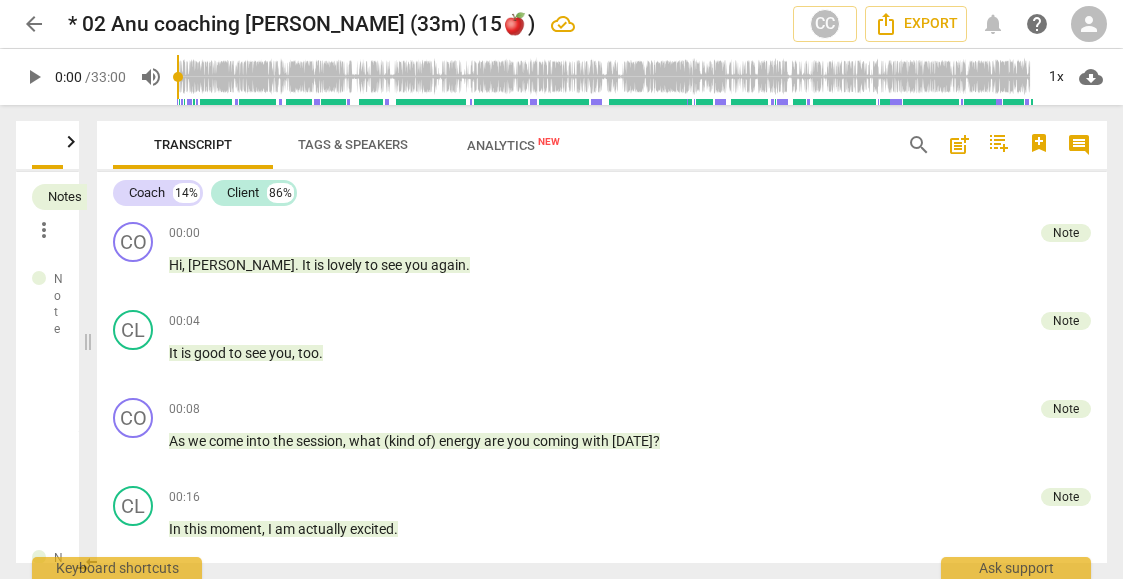 scroll, scrollTop: 0, scrollLeft: 0, axis: both 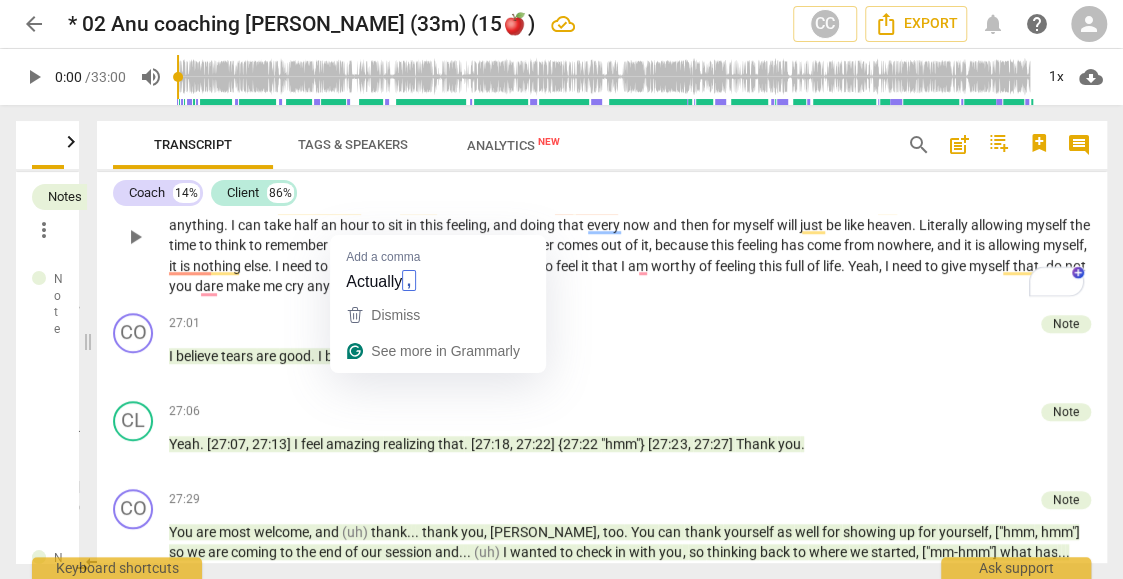 click on "joking" at bounding box center [435, 184] 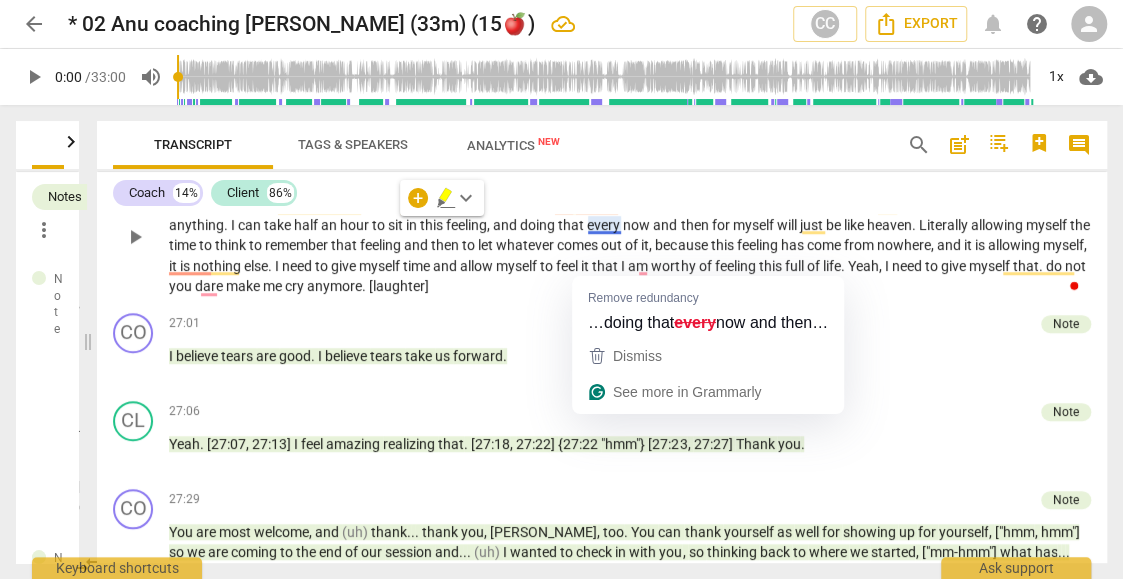 type 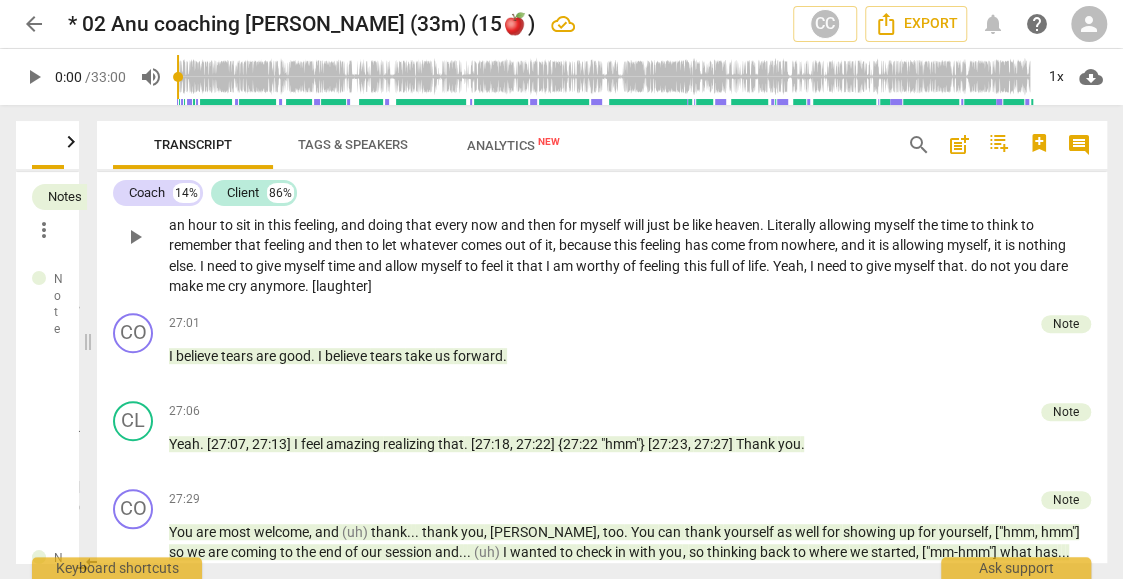 drag, startPoint x: 878, startPoint y: 247, endPoint x: 958, endPoint y: 248, distance: 80.00625 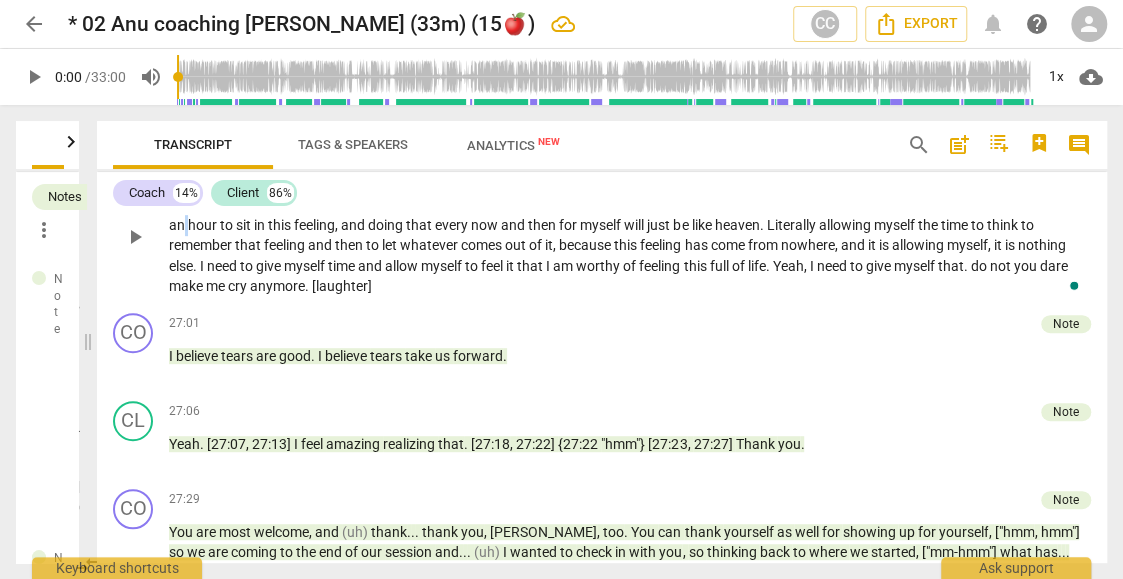 click on "Can   I   just   take   you   with   me ?   All   joking   aside   to   remember   this   moment   and   the   feeling   that   washes   over   you .   I   need   to   remember   this .   Not   only   remembering   it   but   giving   myself   some   time   for   myself   to   sit   back   and   think   about   it   and   say   it   is   OK .   I   do   not   need   to   be   doing   anything .   I   can   take   half   an   hour   to   sit   in   this   feeling ,   and   doing   that   every   now   and   then   for   myself   will   just   be   like   heaven .   Literally   allowing   myself   the   time   to   think   to   remember   that   feeling   and   then   to   let   whatever   comes   out   of   it ,   because   this   feeling   has   come   from   nowhere ,   and   it   is   allowing   myself ,   it   is   nothing   else .   I   need   to   give   myself   time   and   allow   myself   to   feel   it   that   I   am   worthy   of   feeling   this   full   of   life .   Yeah ,   I   need   to" at bounding box center [630, 235] 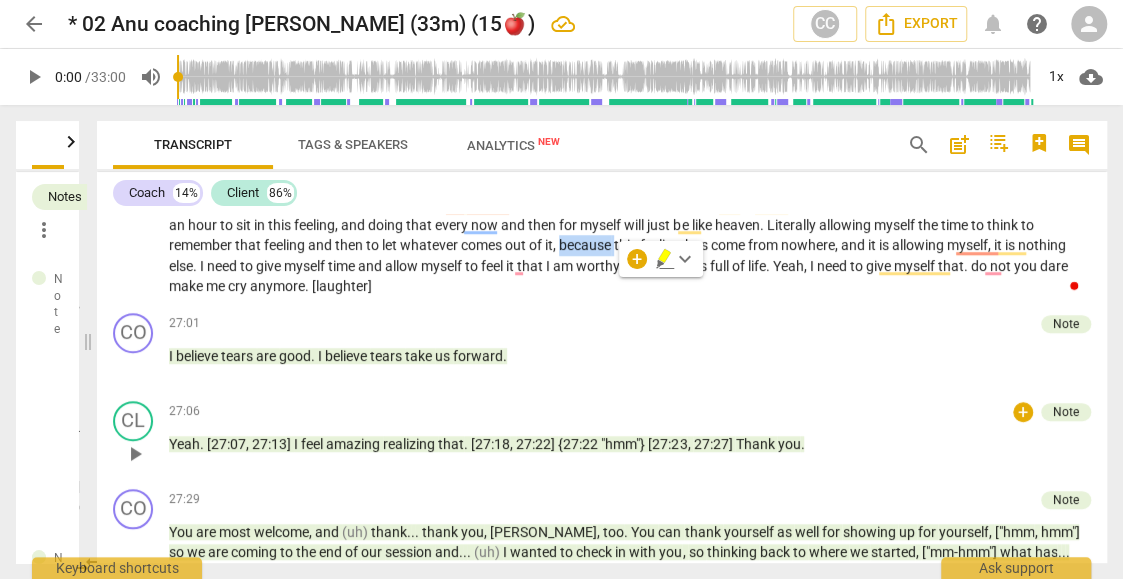 type 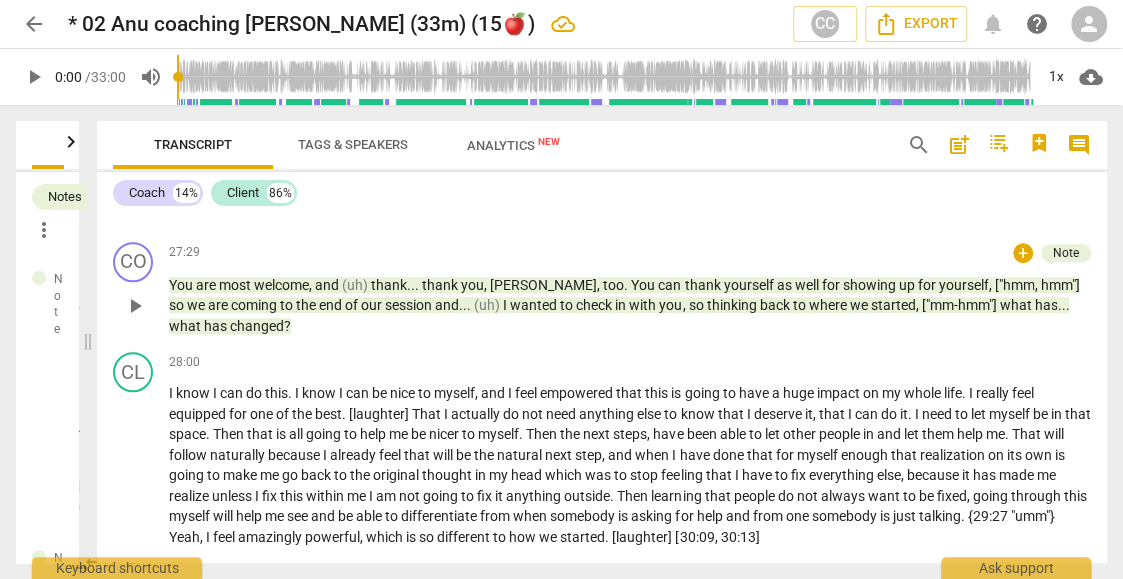 scroll, scrollTop: 4117, scrollLeft: 0, axis: vertical 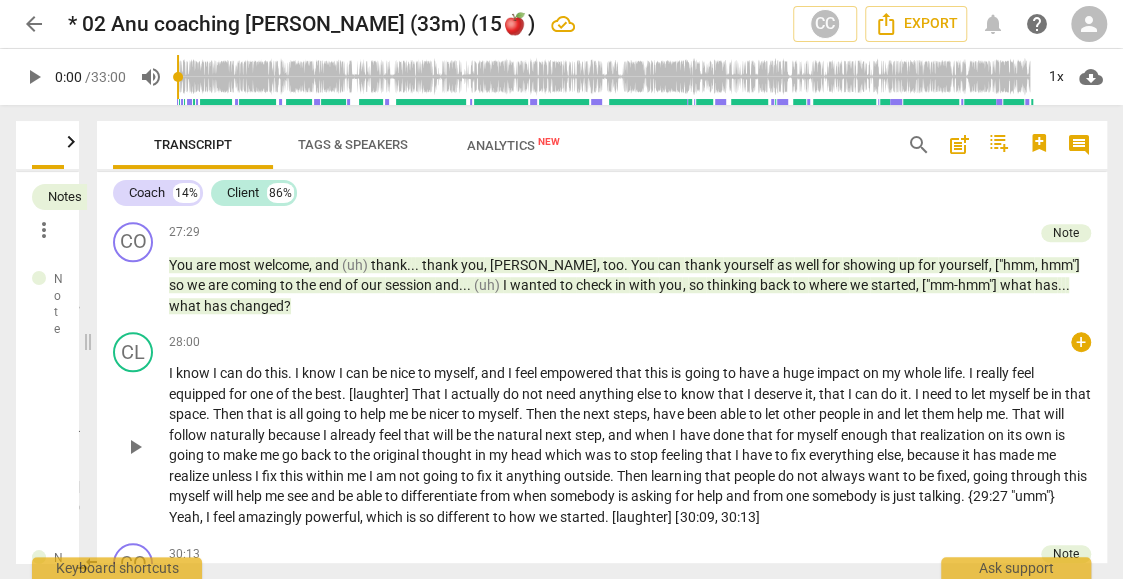 drag, startPoint x: 187, startPoint y: 414, endPoint x: 468, endPoint y: 480, distance: 288.64685 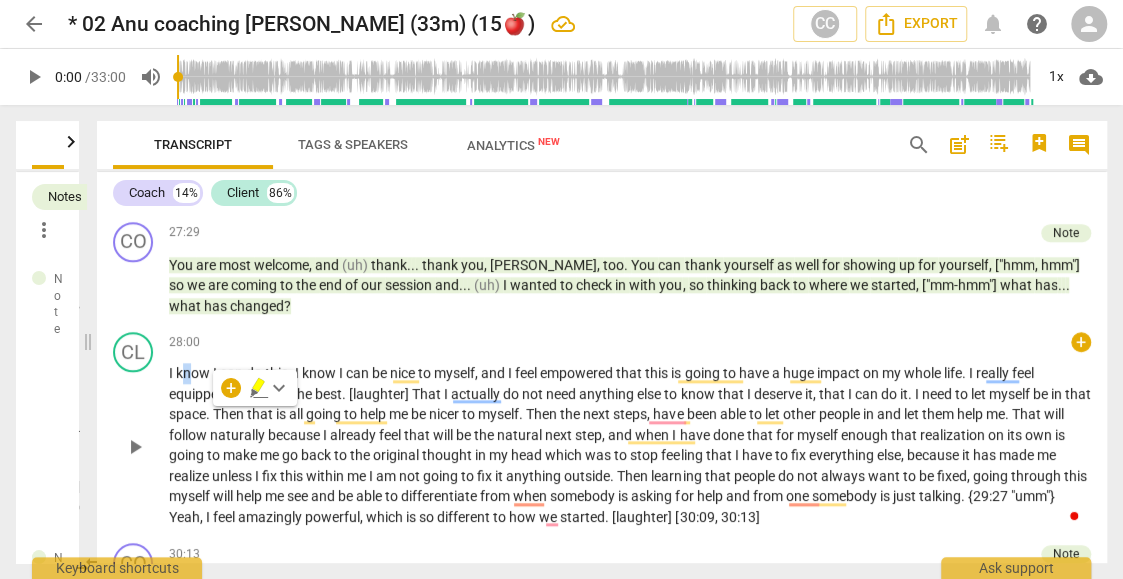 click on "nice" at bounding box center (404, 373) 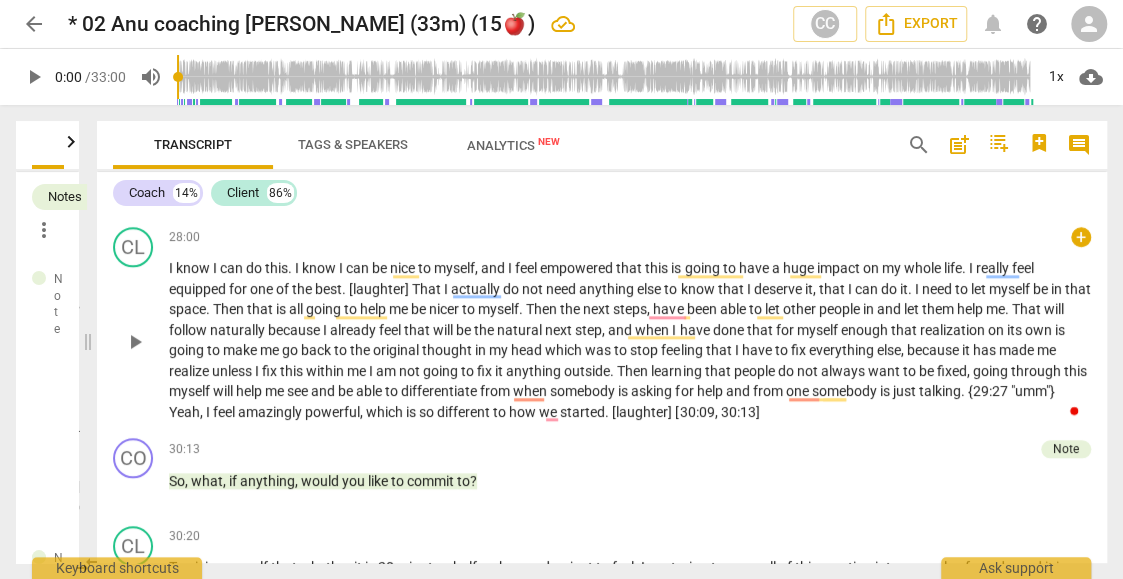 scroll, scrollTop: 4250, scrollLeft: 0, axis: vertical 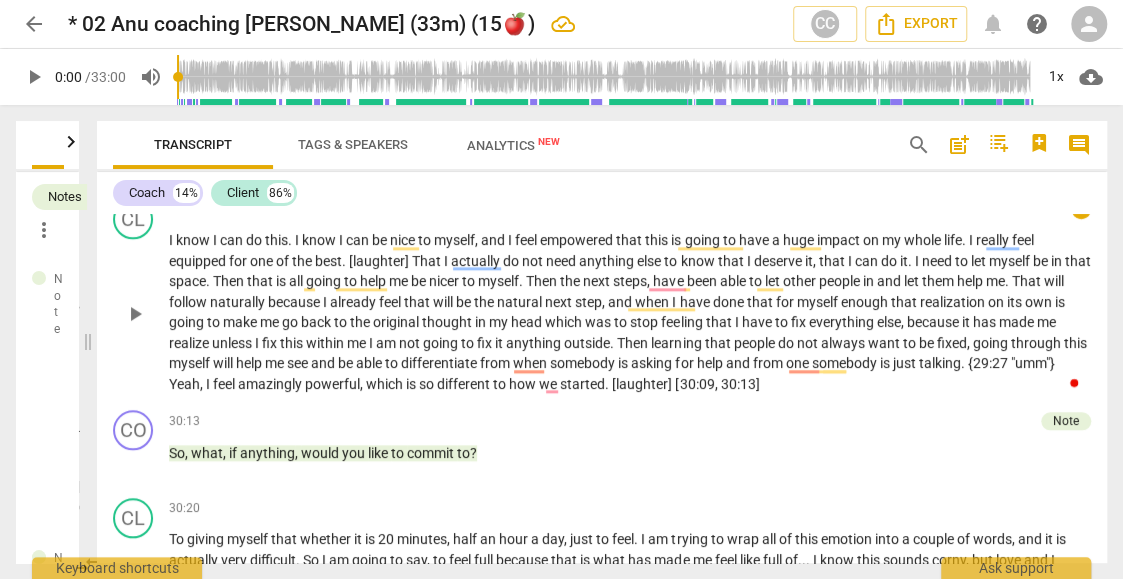 click on "this" at bounding box center [276, 240] 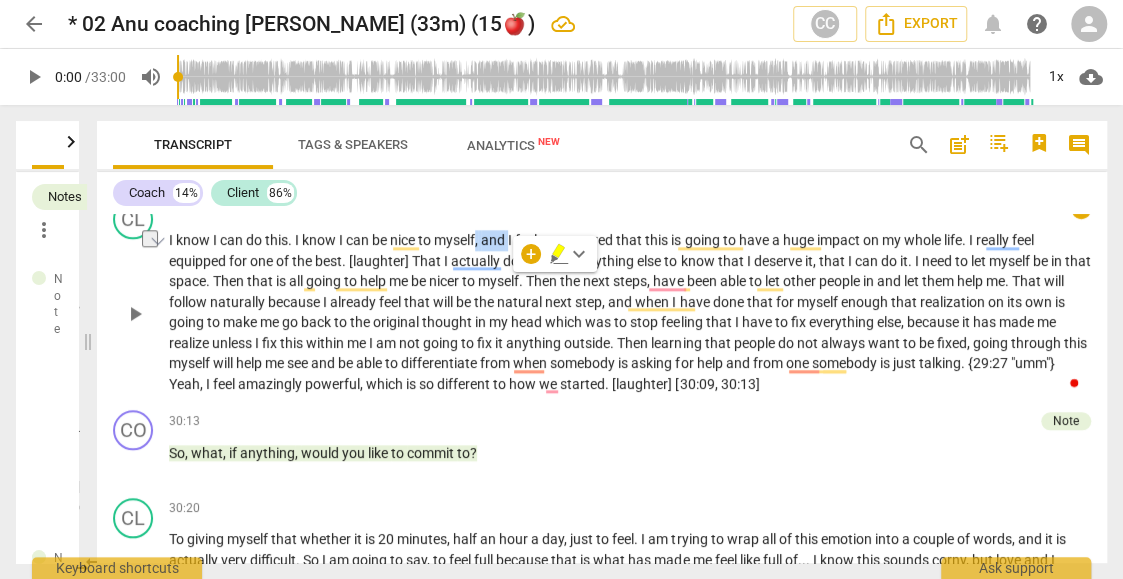 type 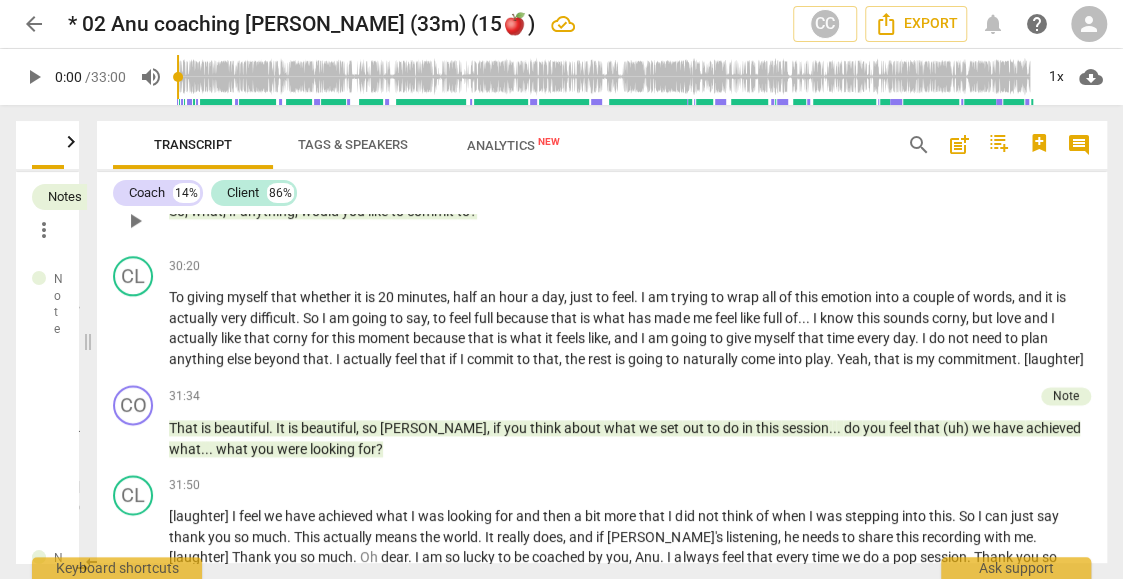 scroll, scrollTop: 4517, scrollLeft: 0, axis: vertical 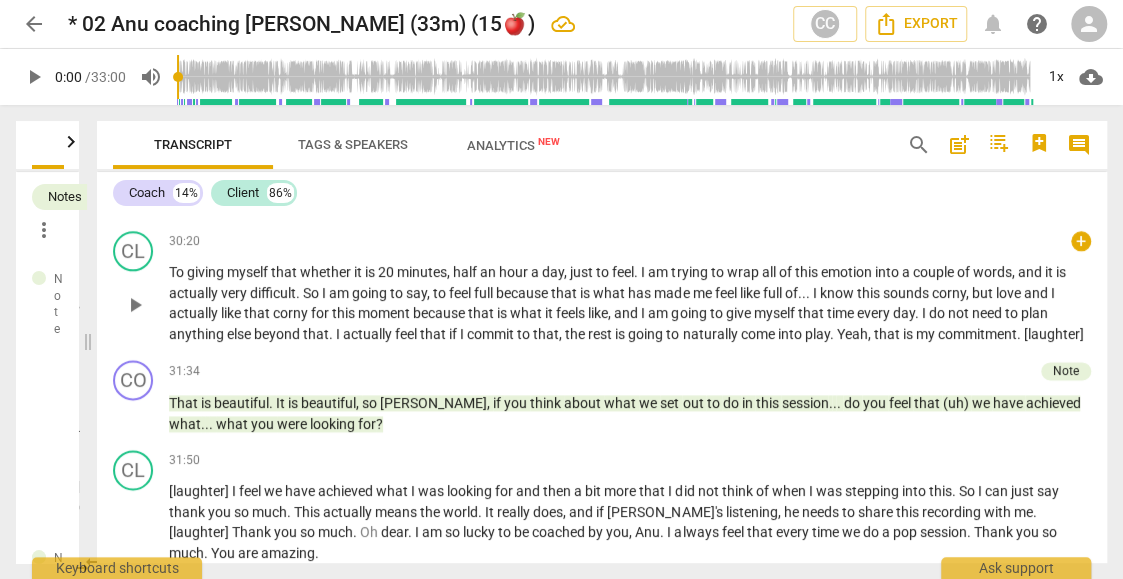 click on "To" at bounding box center (178, 272) 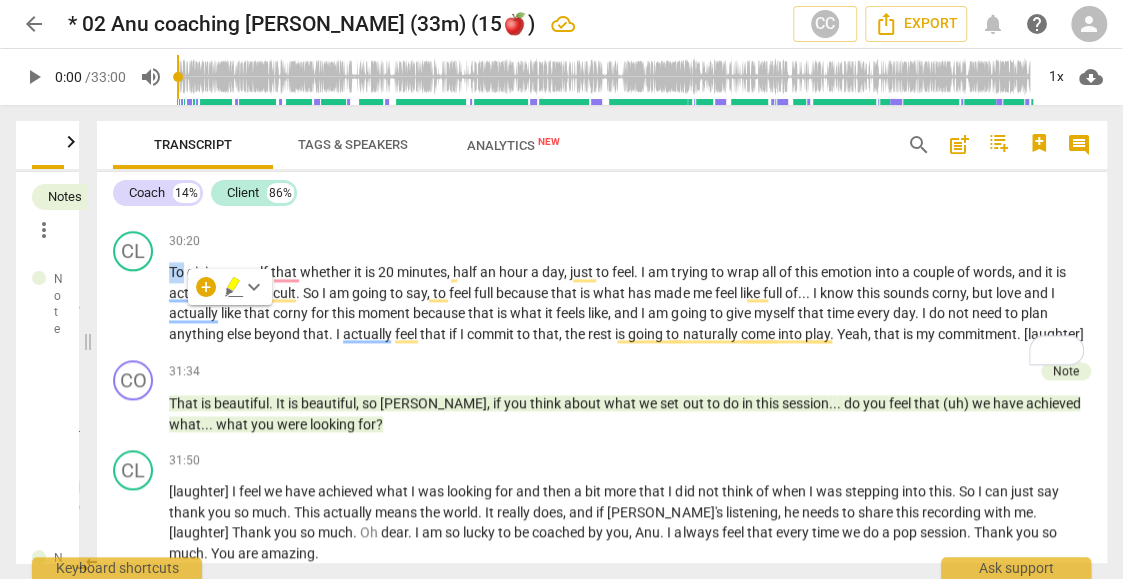 type 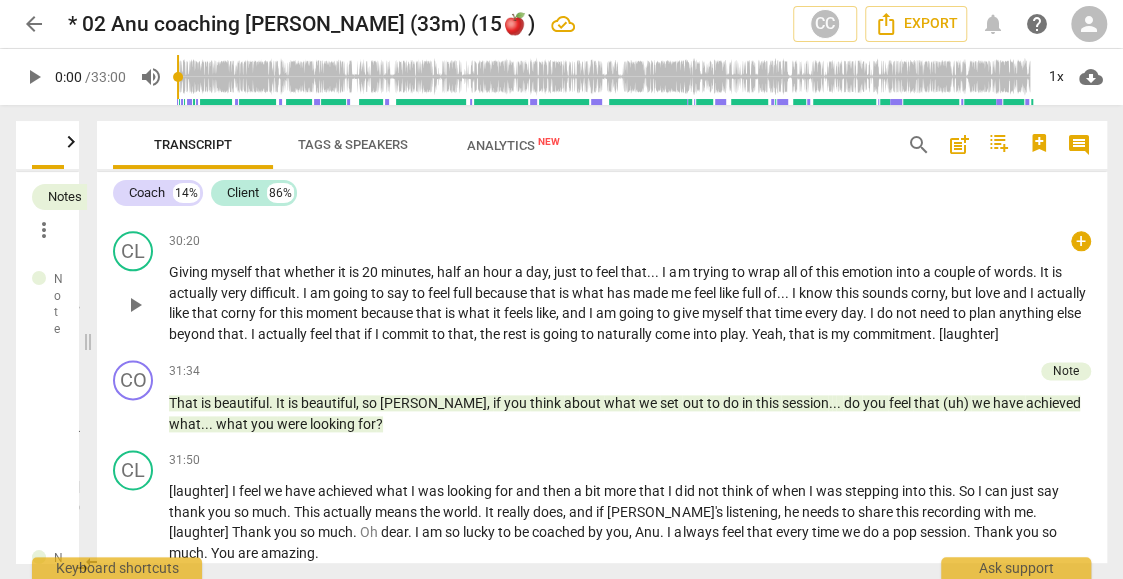 click on "because" at bounding box center (502, 293) 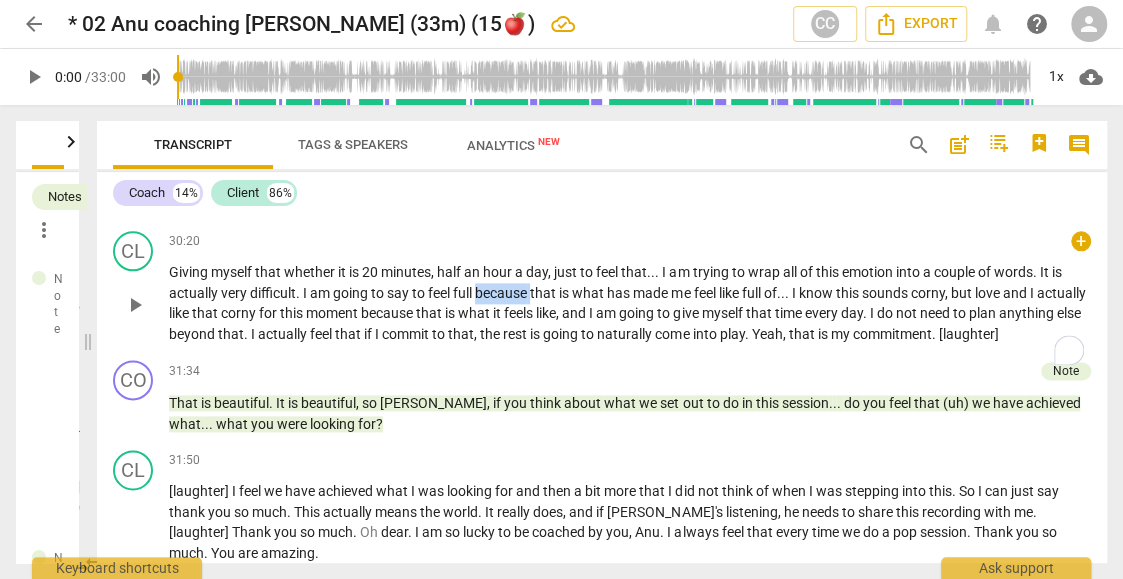 type 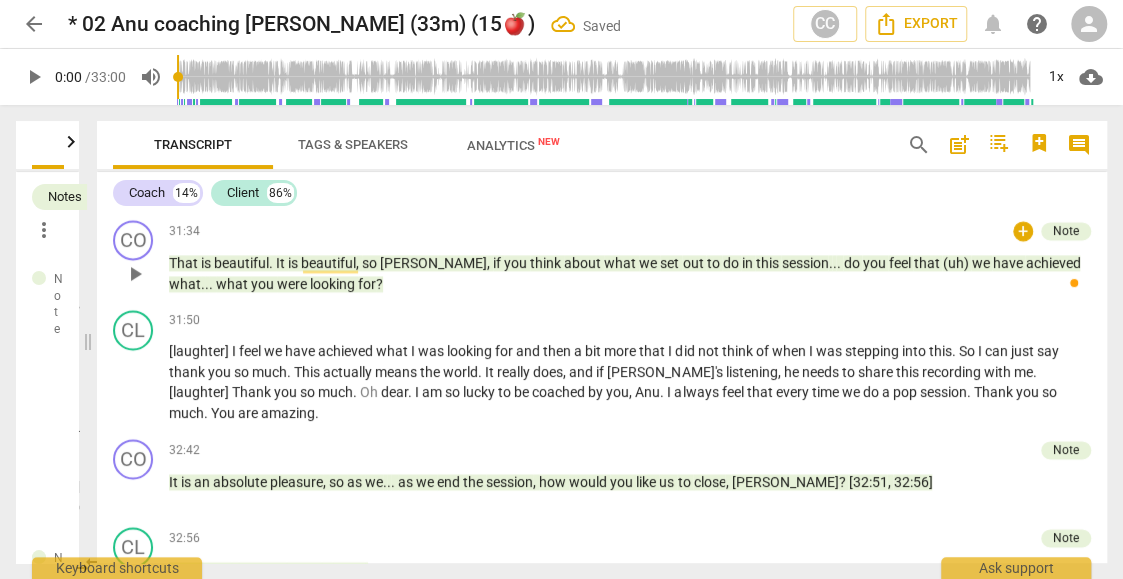 scroll, scrollTop: 4717, scrollLeft: 0, axis: vertical 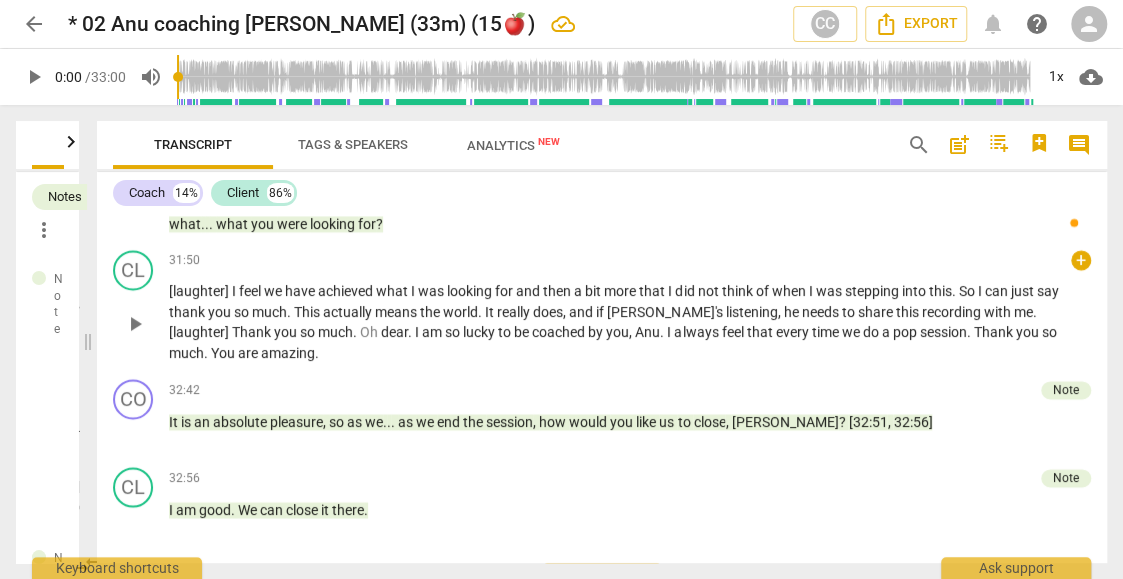click on "what" at bounding box center (393, 291) 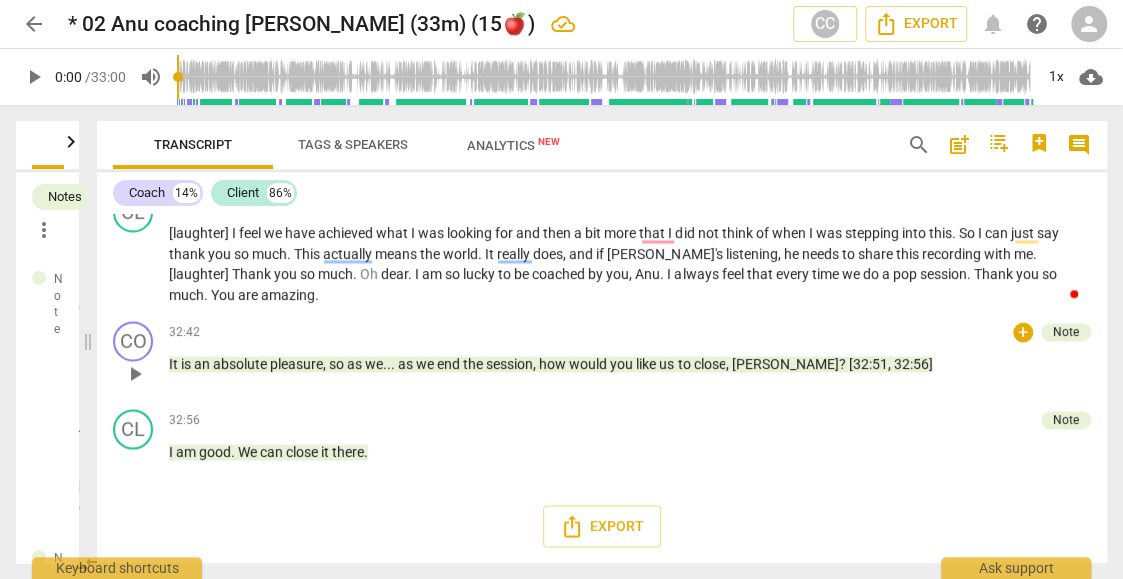 scroll, scrollTop: 4717, scrollLeft: 0, axis: vertical 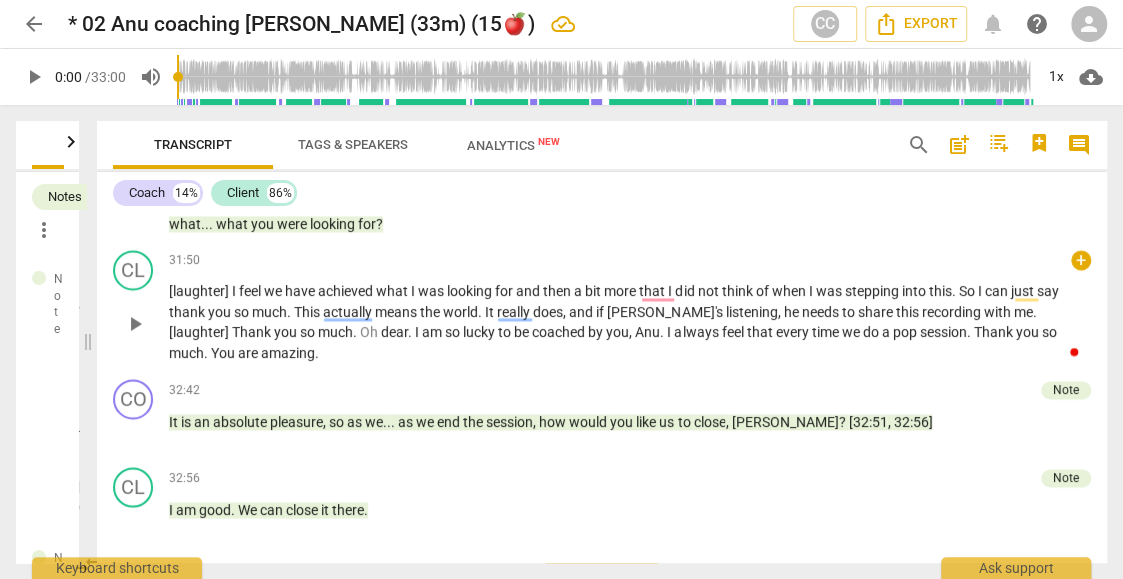 click on "[laughter]   I   feel   we   have   achieved   what   I   was   looking   for   and   then   a   bit   more   that   I   did   not   think   of   when   I   was   stepping   into   this .   So   I   can   just   say   thank   you   so   much .   This   actually   means   the   world .   It   really   does ,   and   if   [PERSON_NAME]'s   listening ,   he   needs   to   share   this   recording   with   me .   [laughter]   Thank   you   so   much .   Oh   dear .   I   am   so   lucky   to   be   coached   by   you ,   [PERSON_NAME] .   I   always   feel   that   every   time   we   do   a   pop   session .   Thank   you   so   much .   You   are   amazing ." at bounding box center [630, 322] 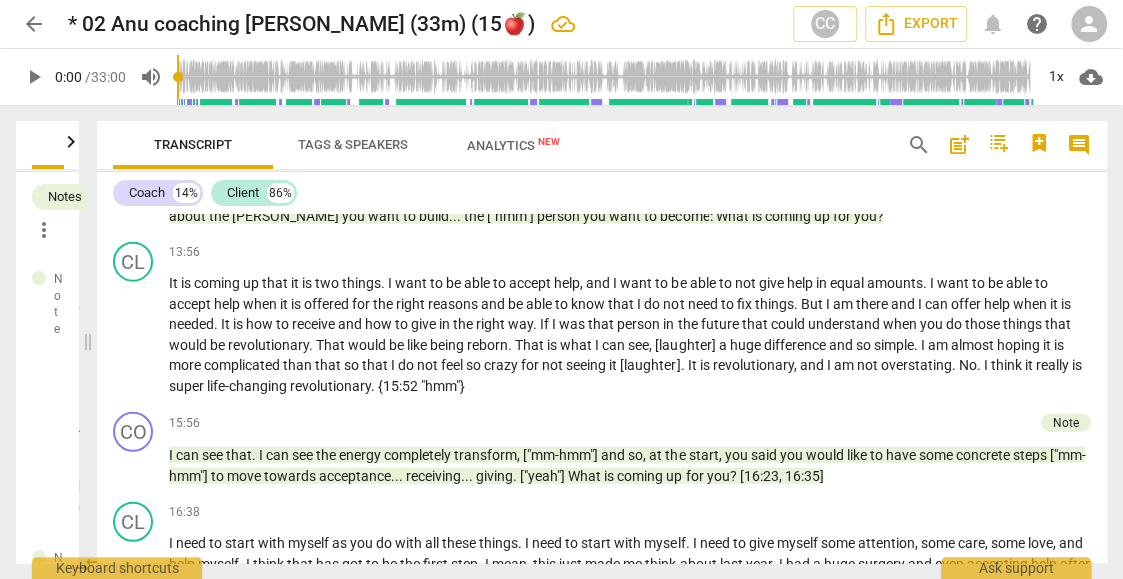 scroll, scrollTop: 2252, scrollLeft: 0, axis: vertical 